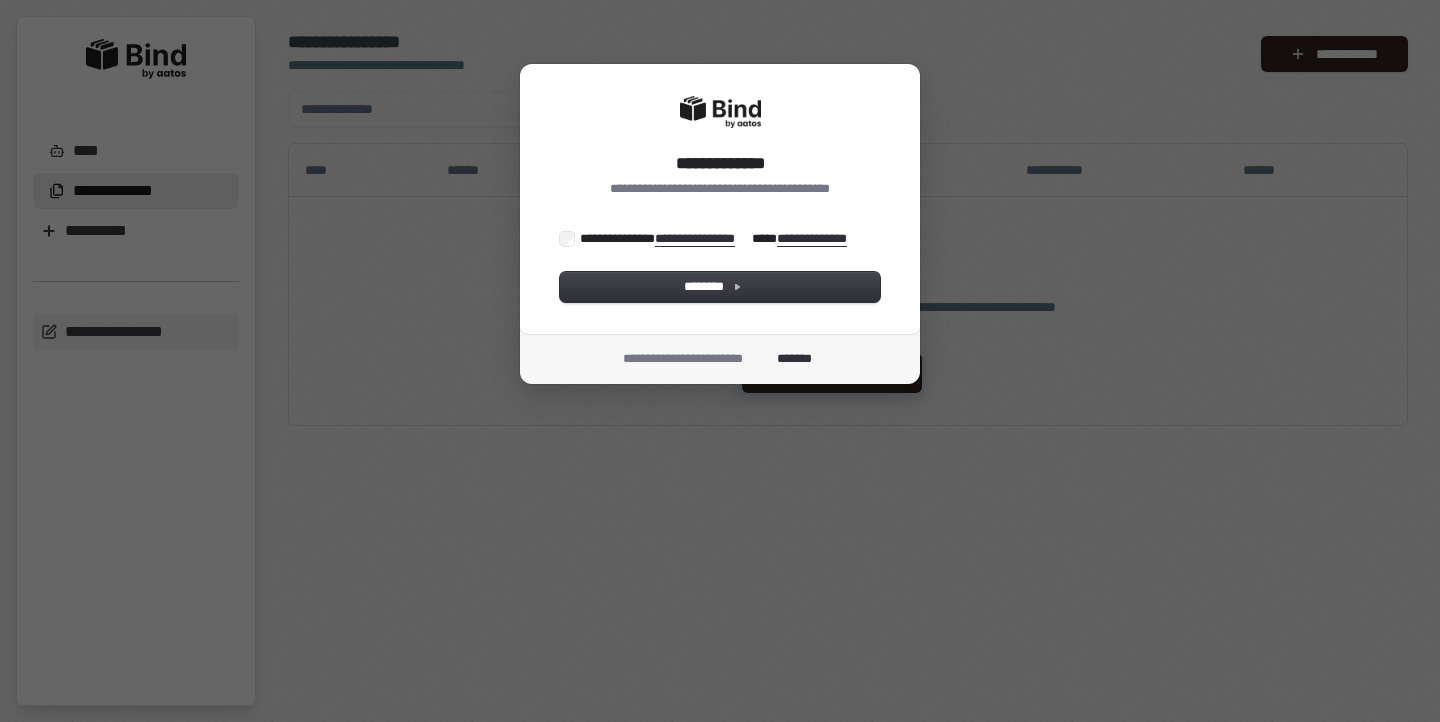 scroll, scrollTop: 0, scrollLeft: 0, axis: both 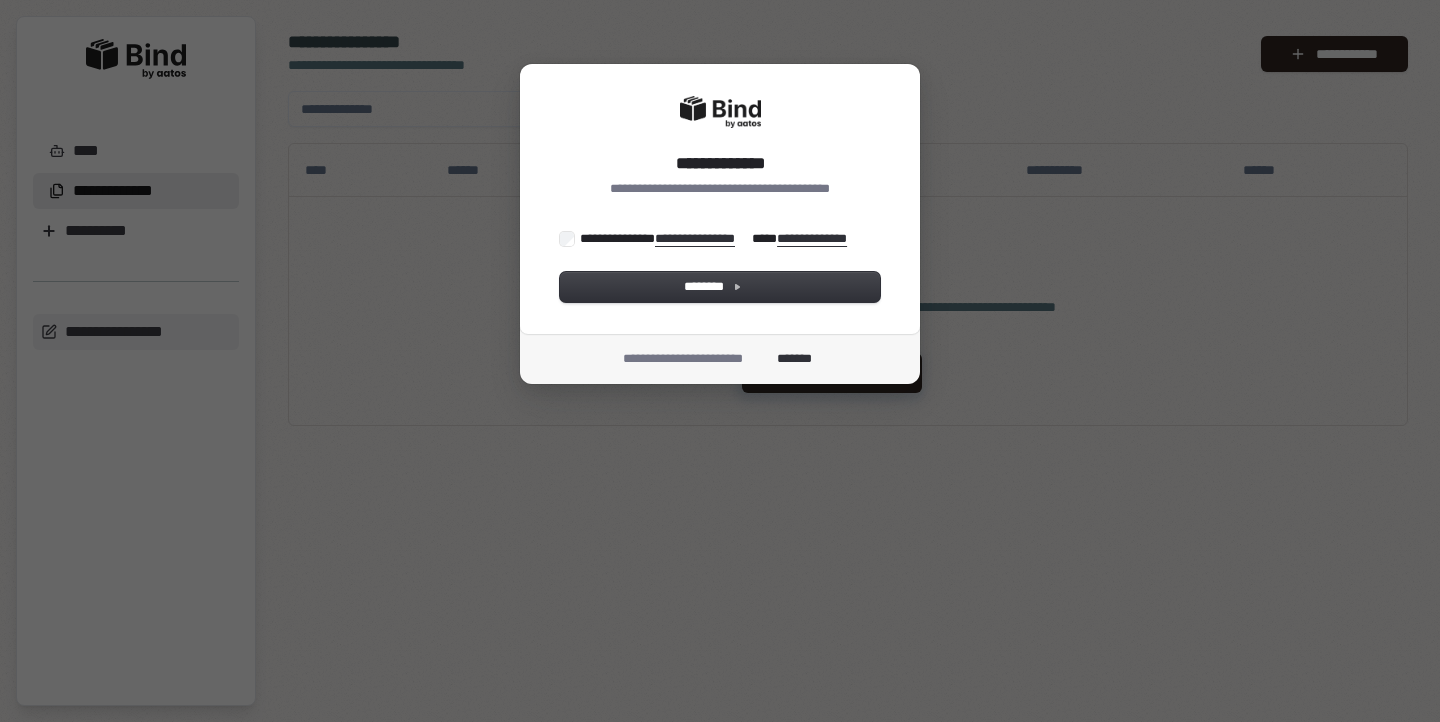 click on "**********" at bounding box center [720, 199] 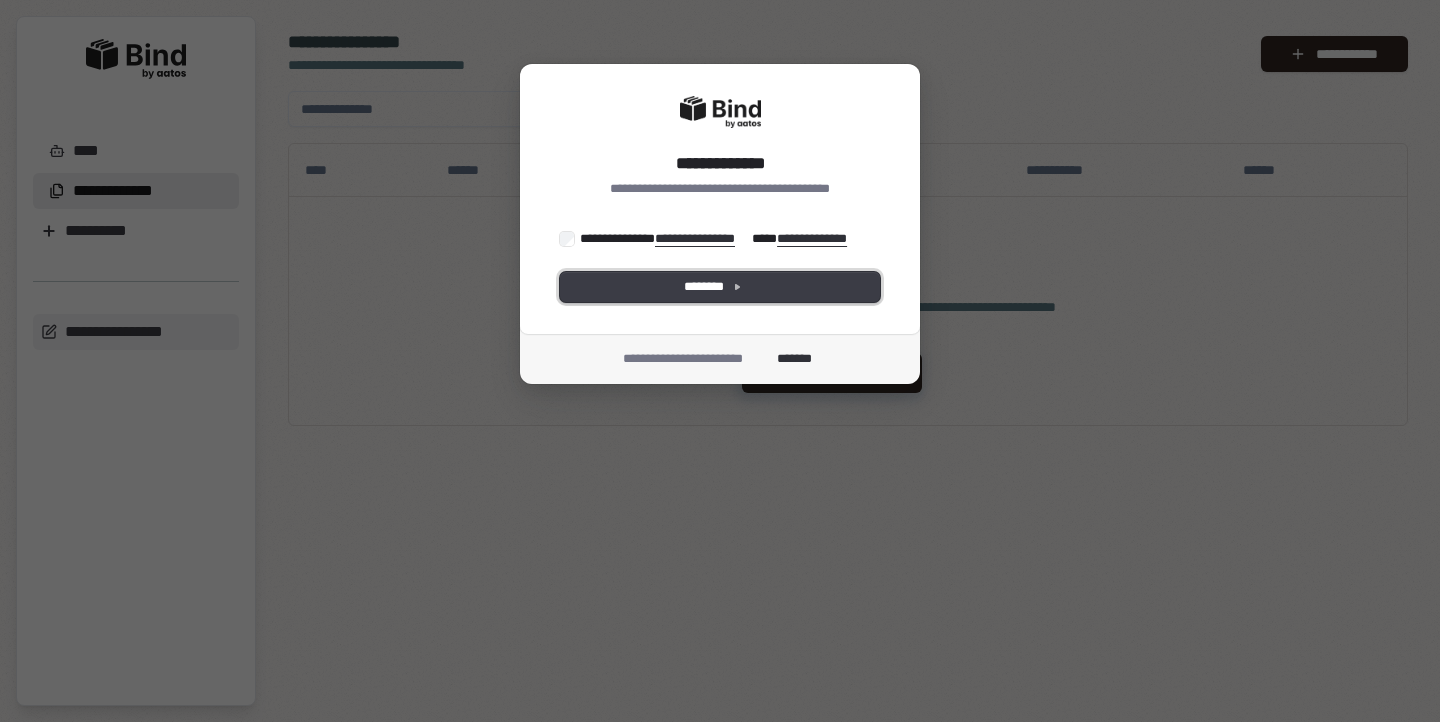 click on "********" at bounding box center [720, 287] 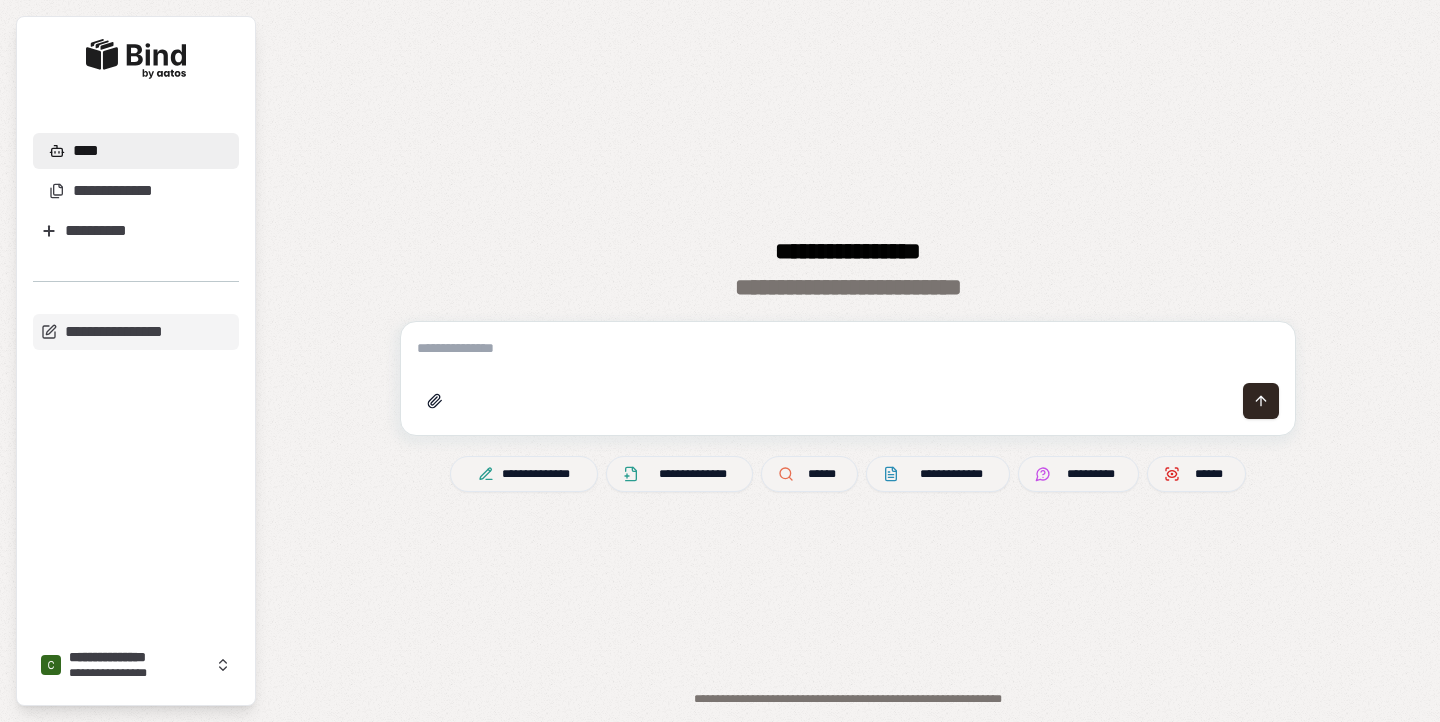scroll, scrollTop: 0, scrollLeft: 0, axis: both 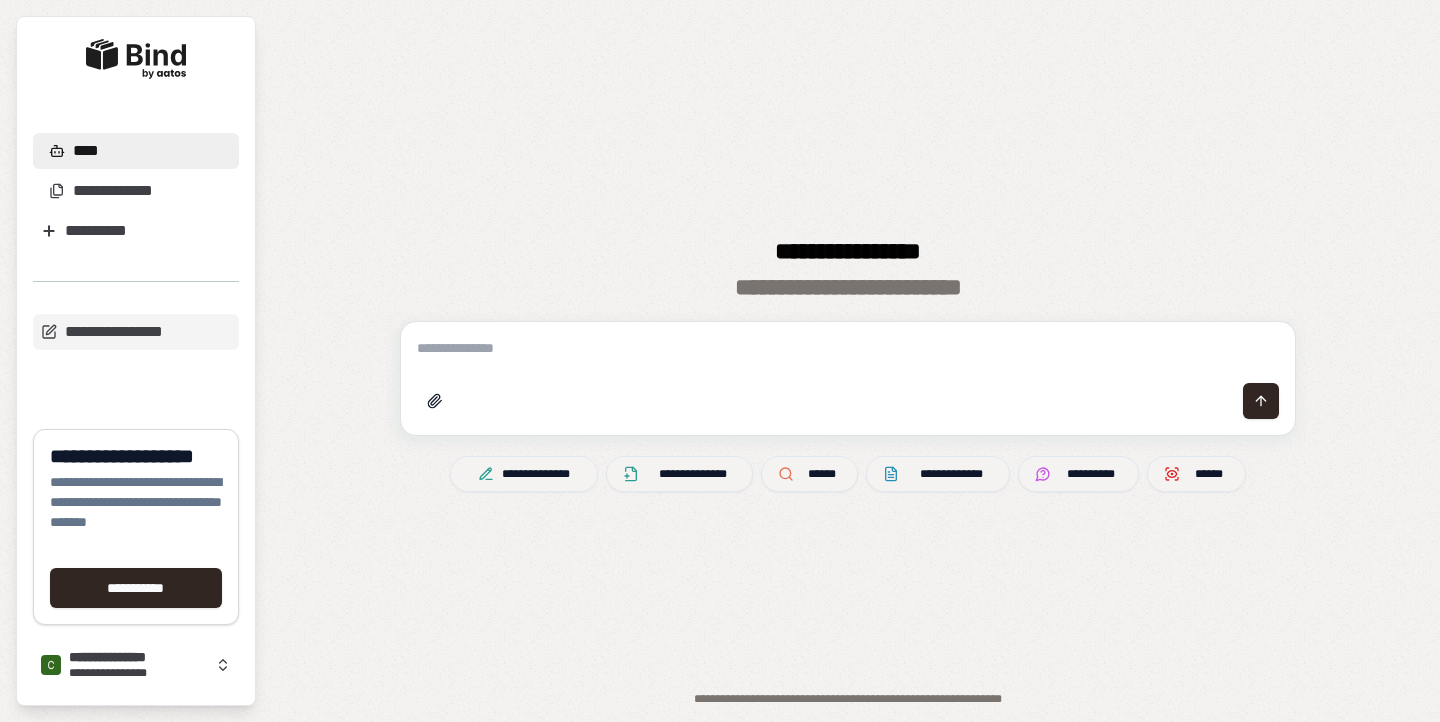 click at bounding box center [848, 348] 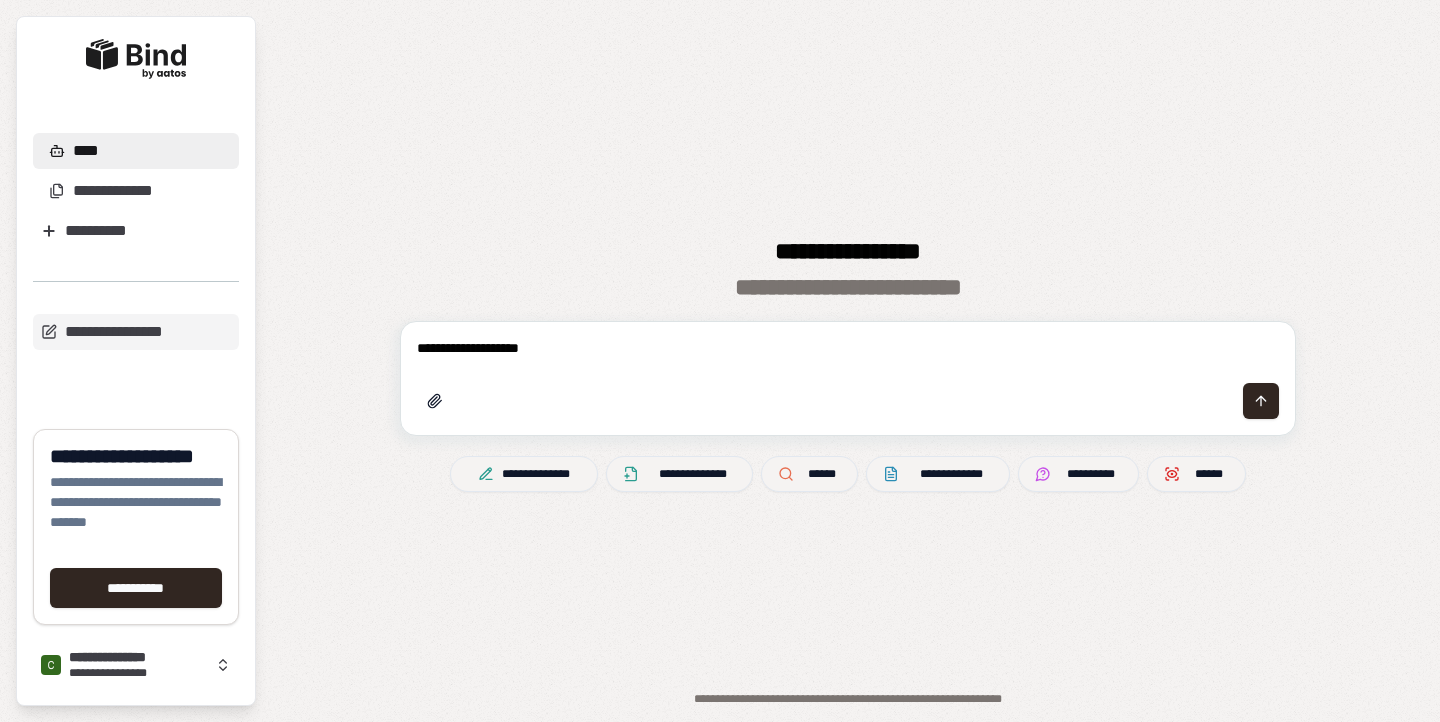 type on "**********" 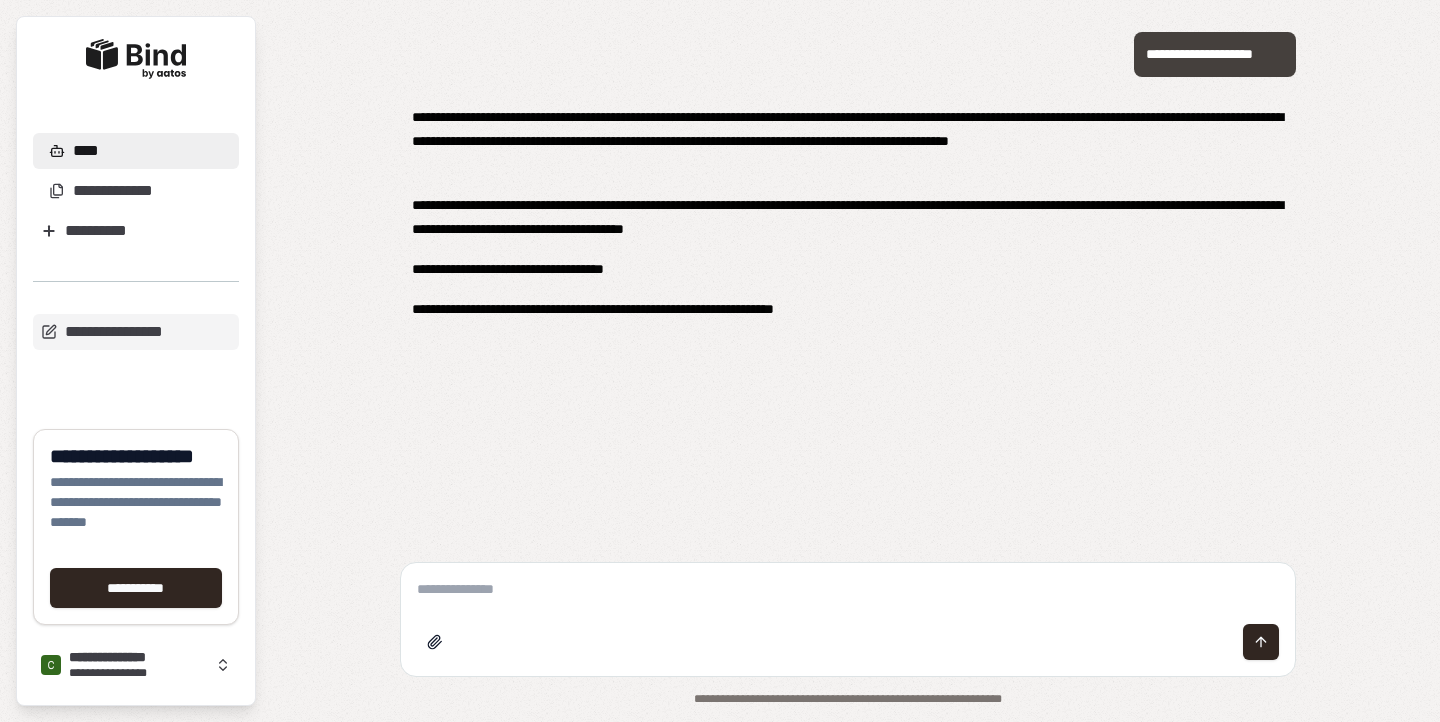 click on "**********" at bounding box center [848, 269] 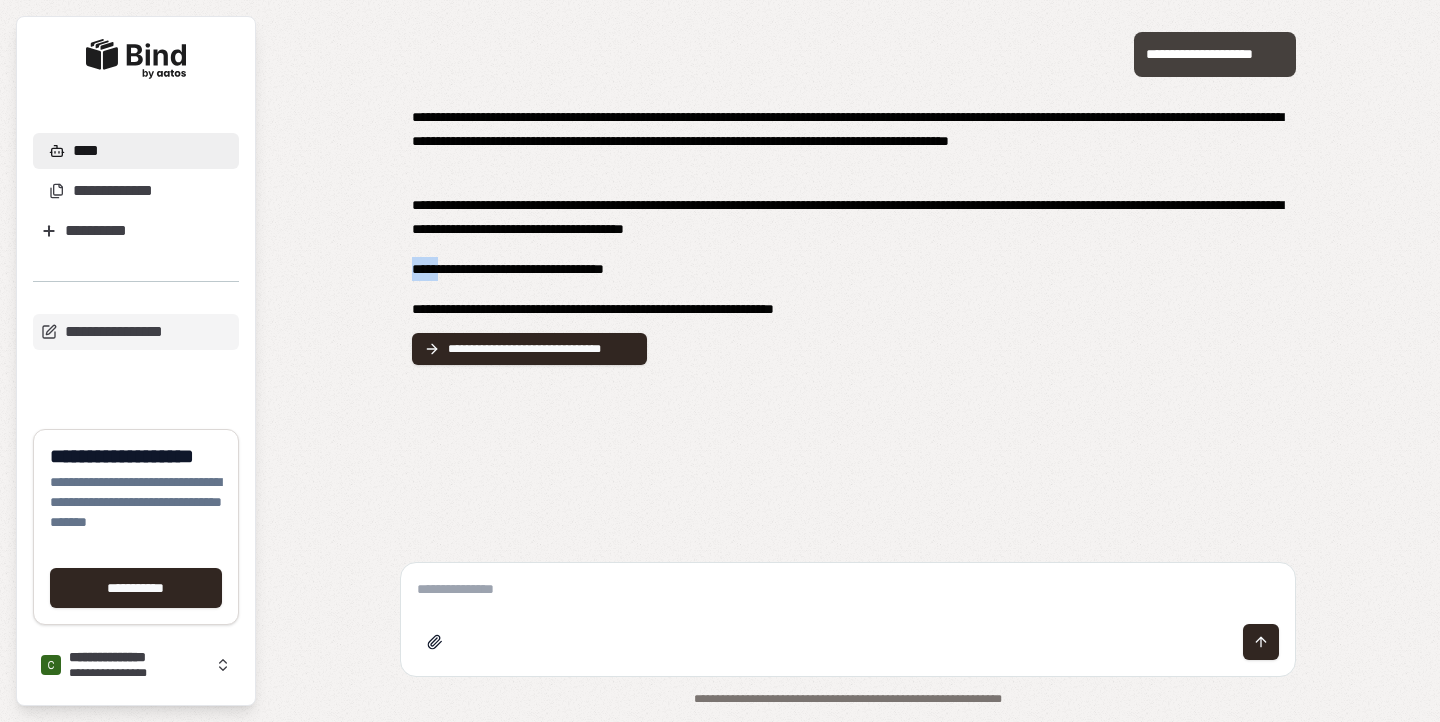 click on "**********" at bounding box center (848, 269) 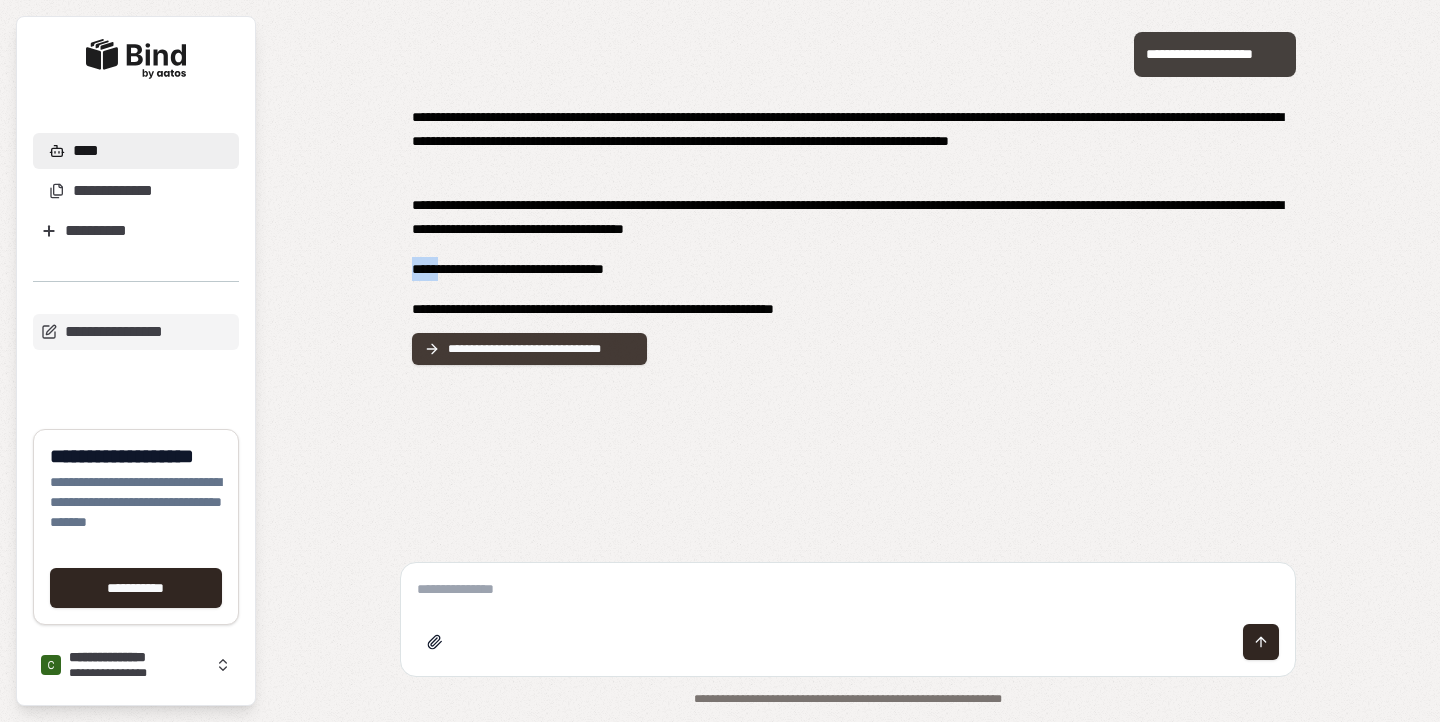 click on "**********" at bounding box center [541, 349] 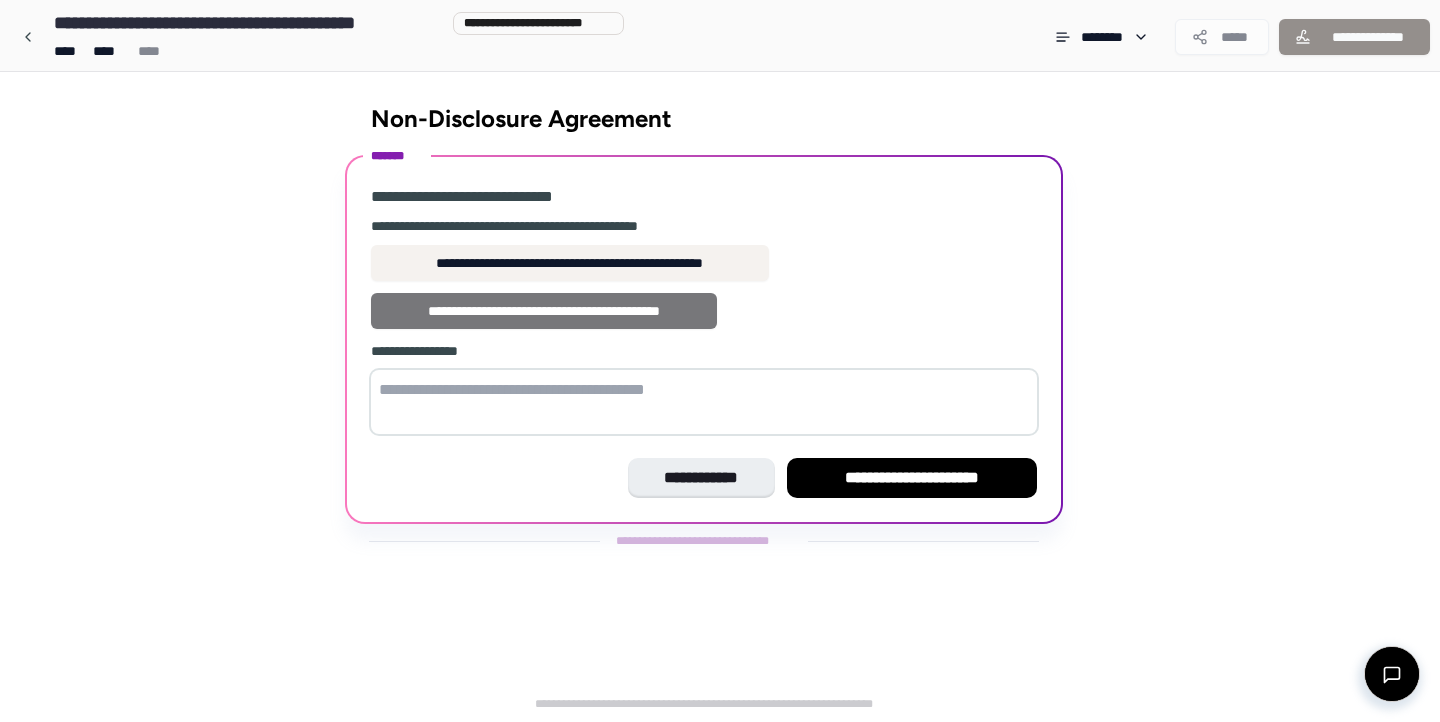 click on "**********" at bounding box center [544, 311] 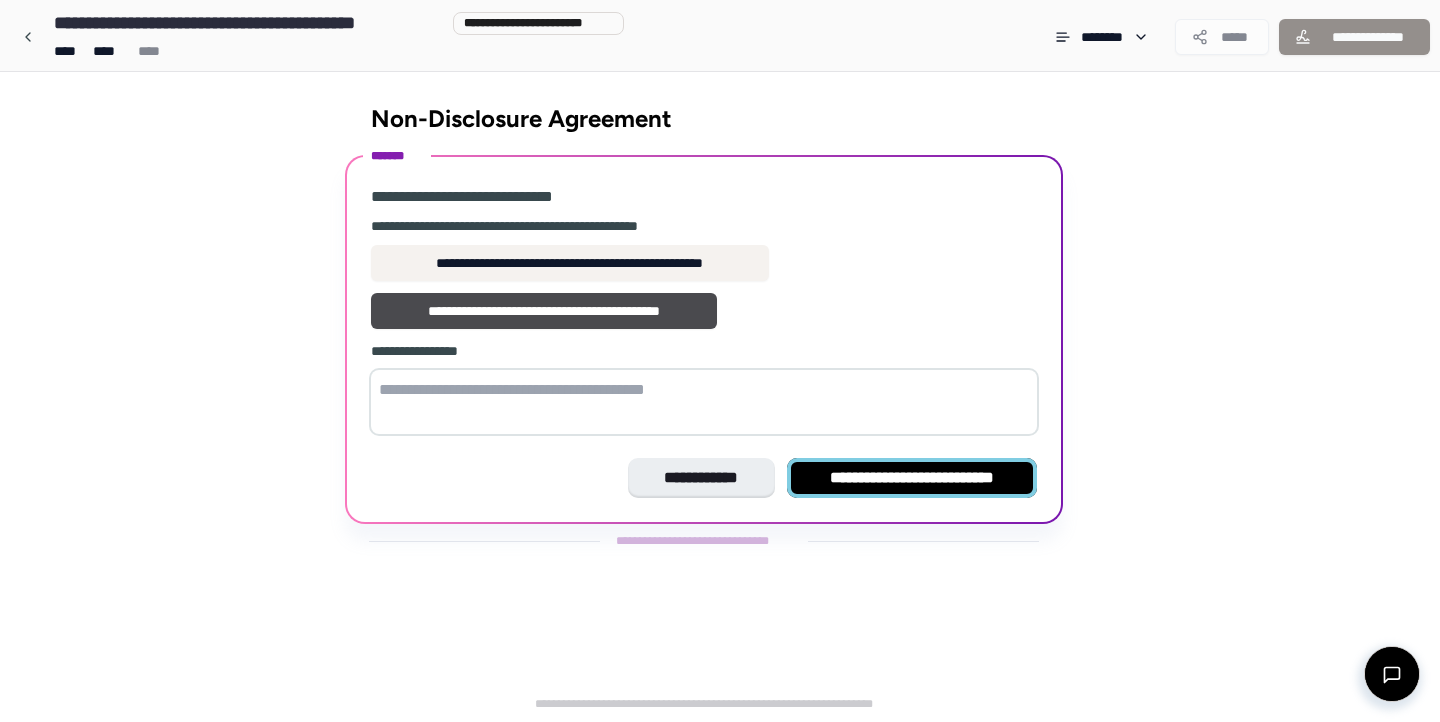 click on "**********" at bounding box center (912, 478) 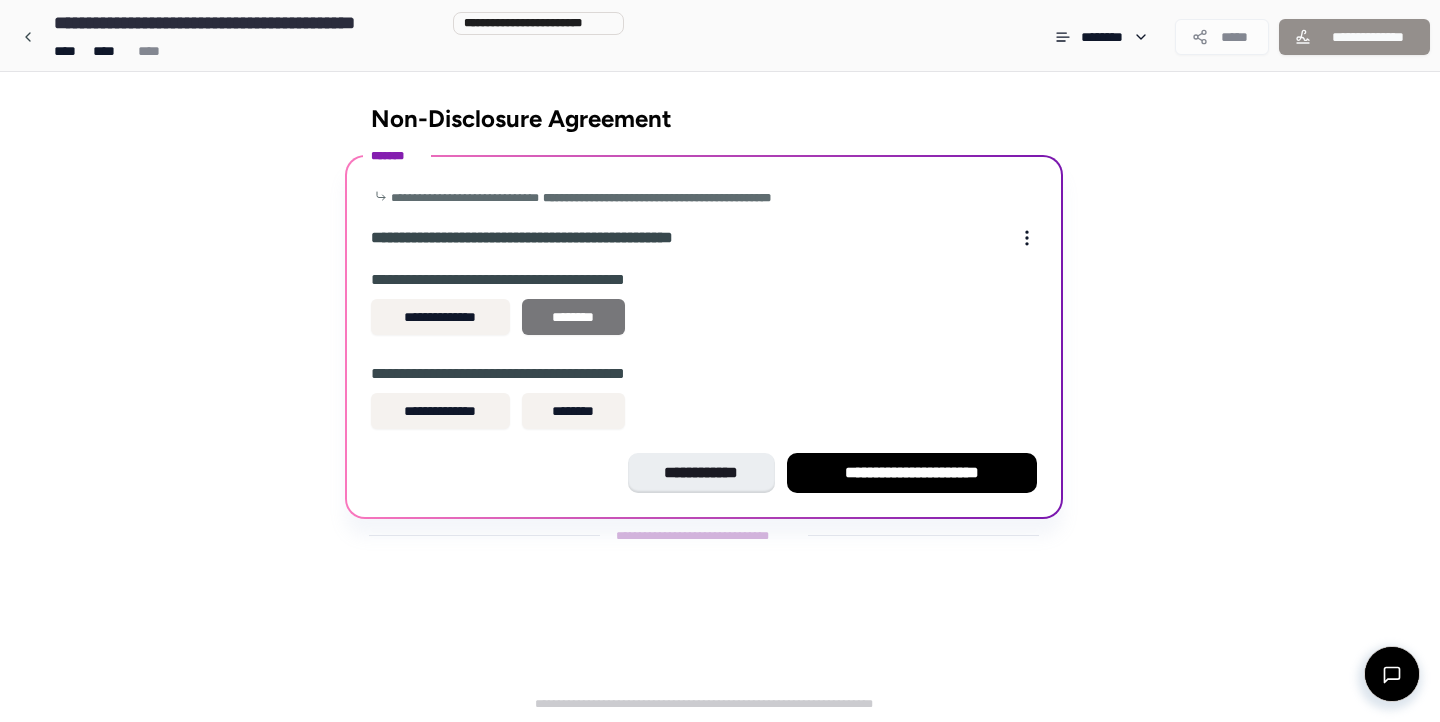 click on "********" at bounding box center (573, 317) 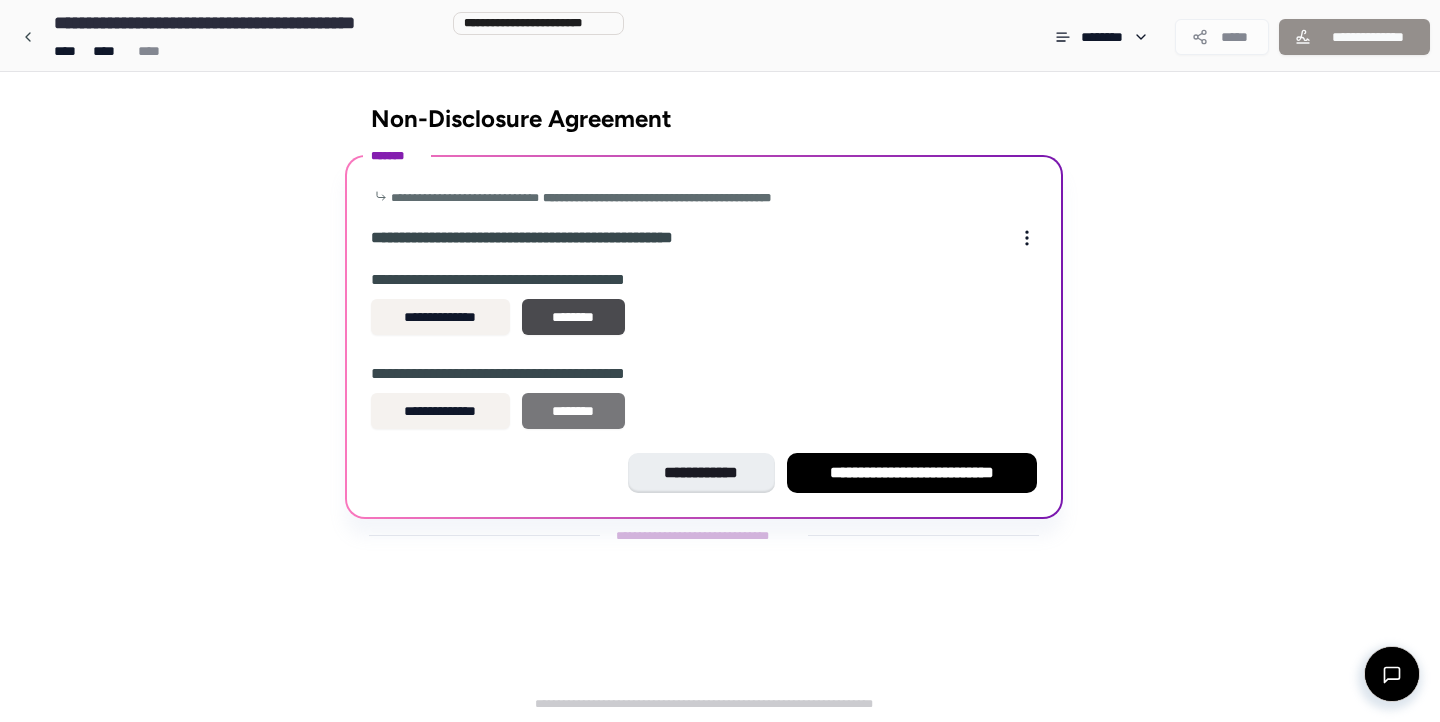 click on "********" at bounding box center (573, 411) 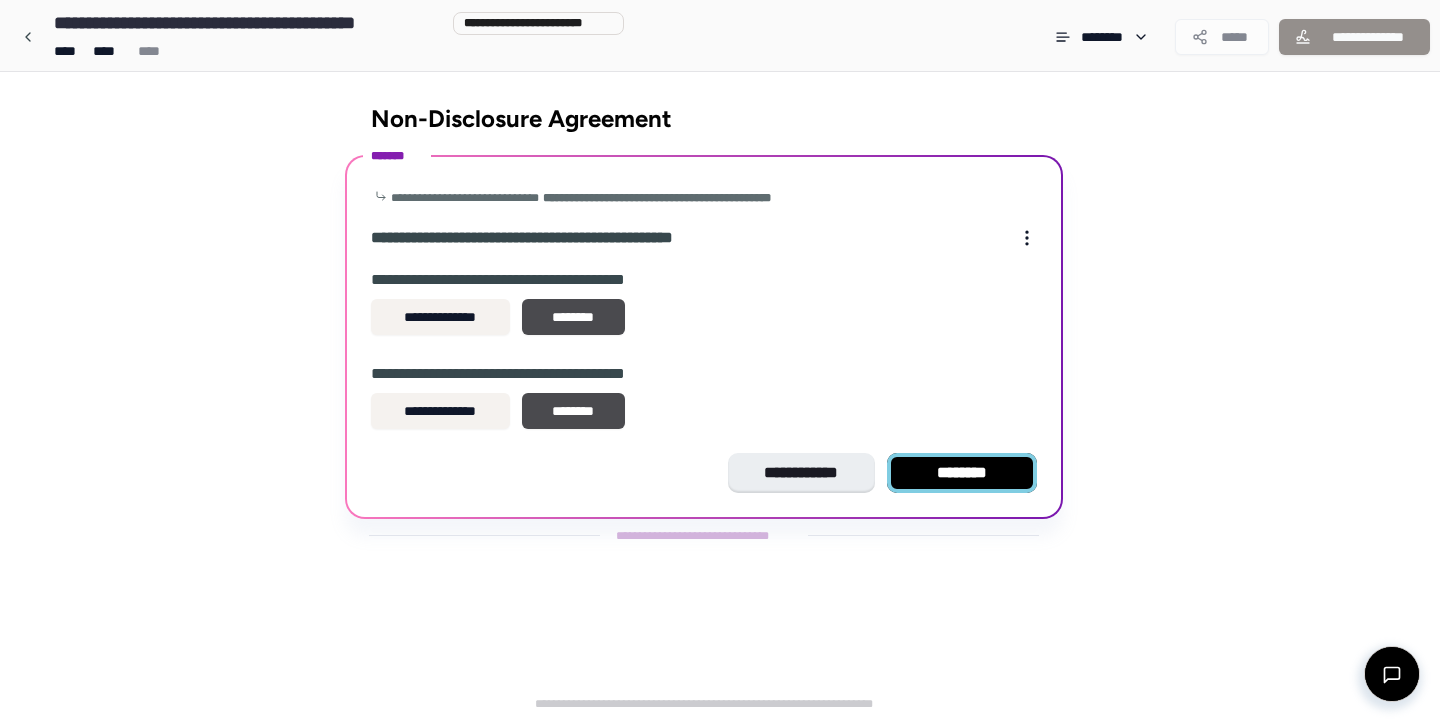 click on "********" at bounding box center [962, 473] 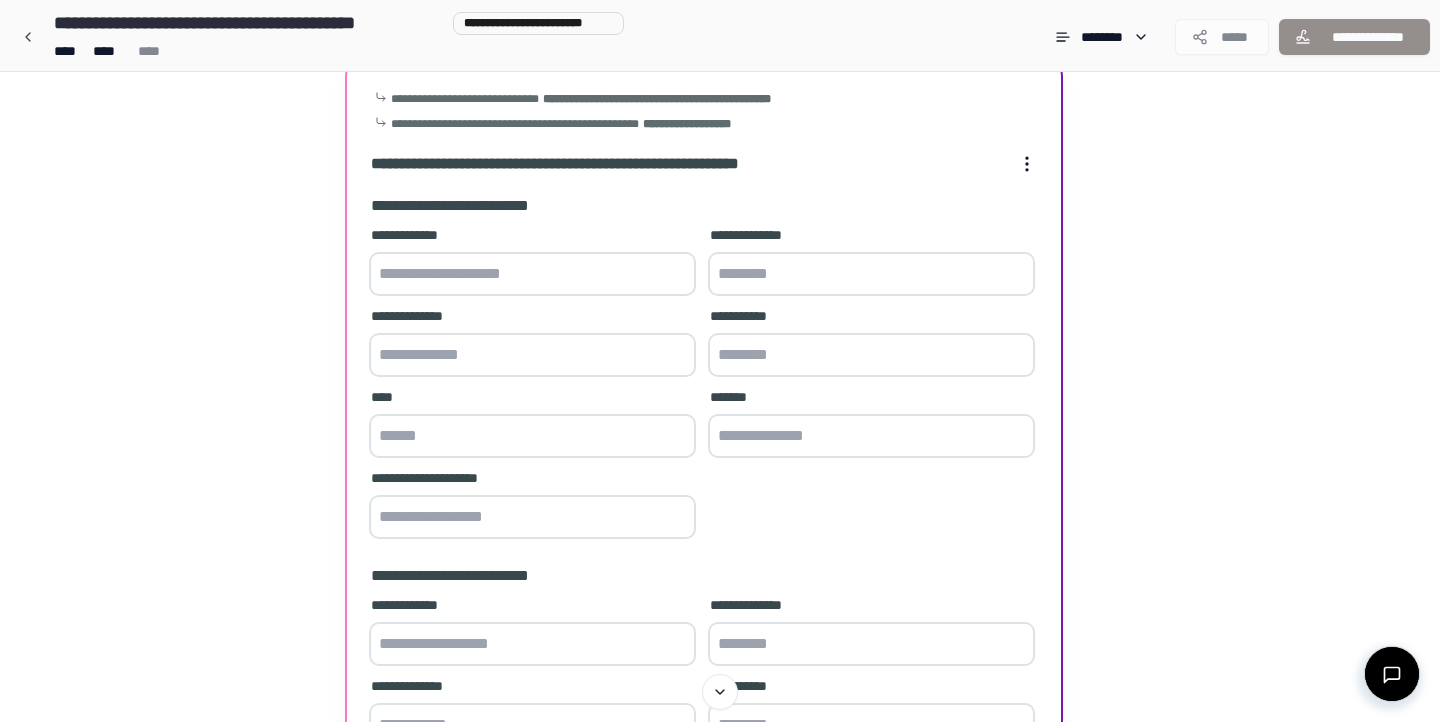 scroll, scrollTop: 0, scrollLeft: 0, axis: both 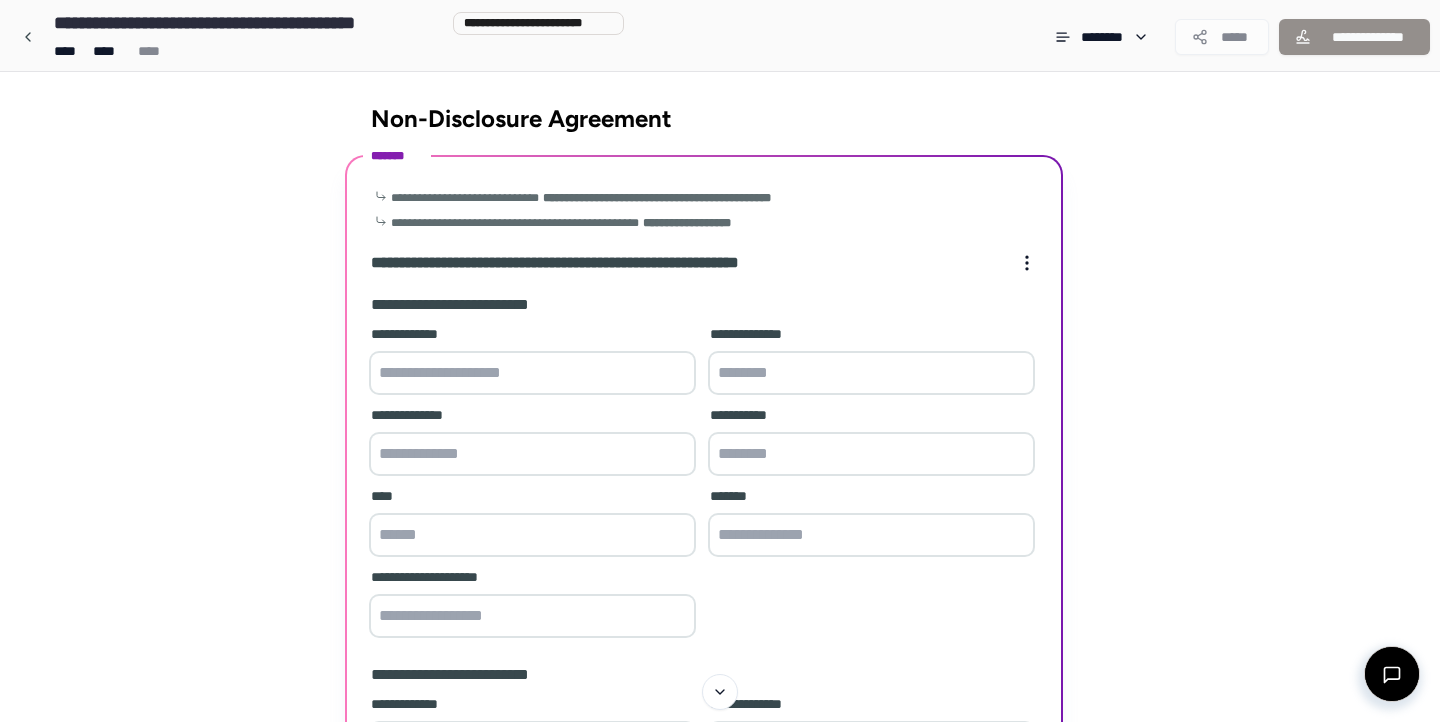 click at bounding box center (532, 373) 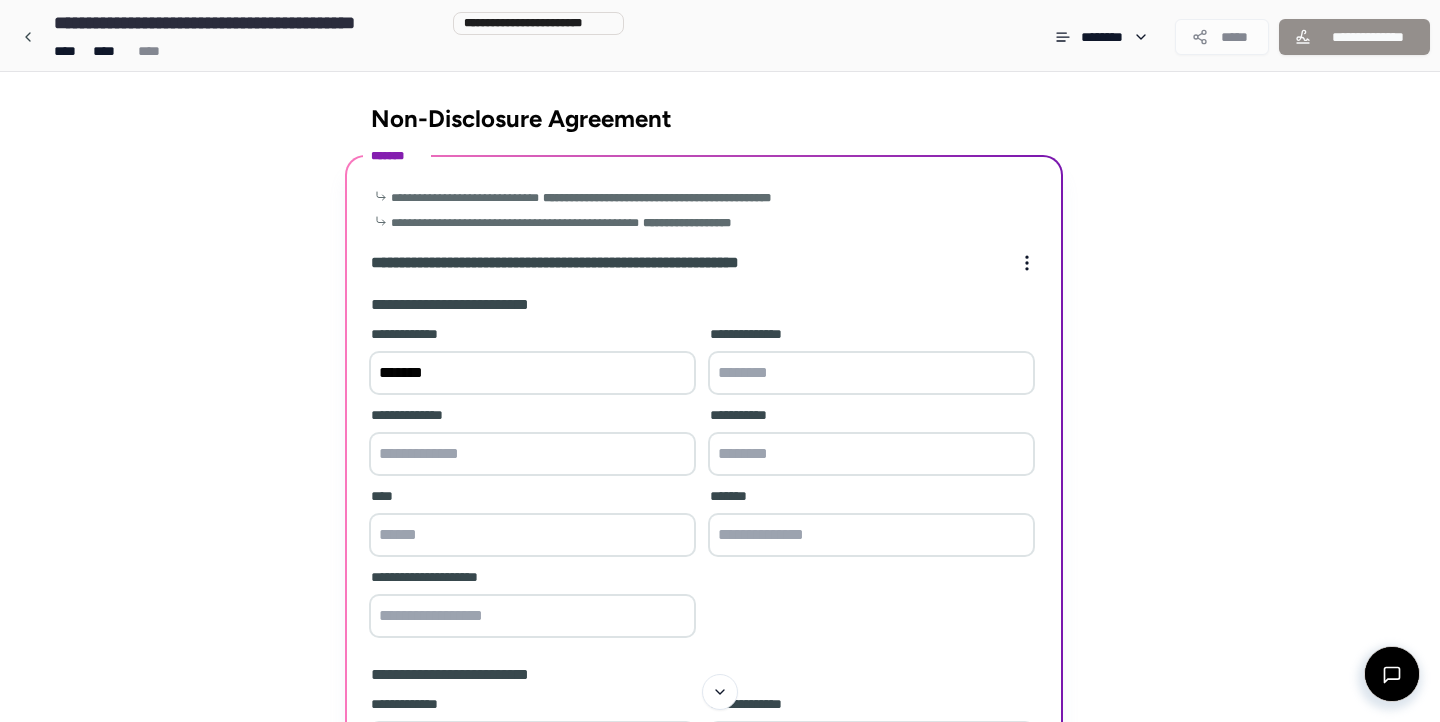 type on "*******" 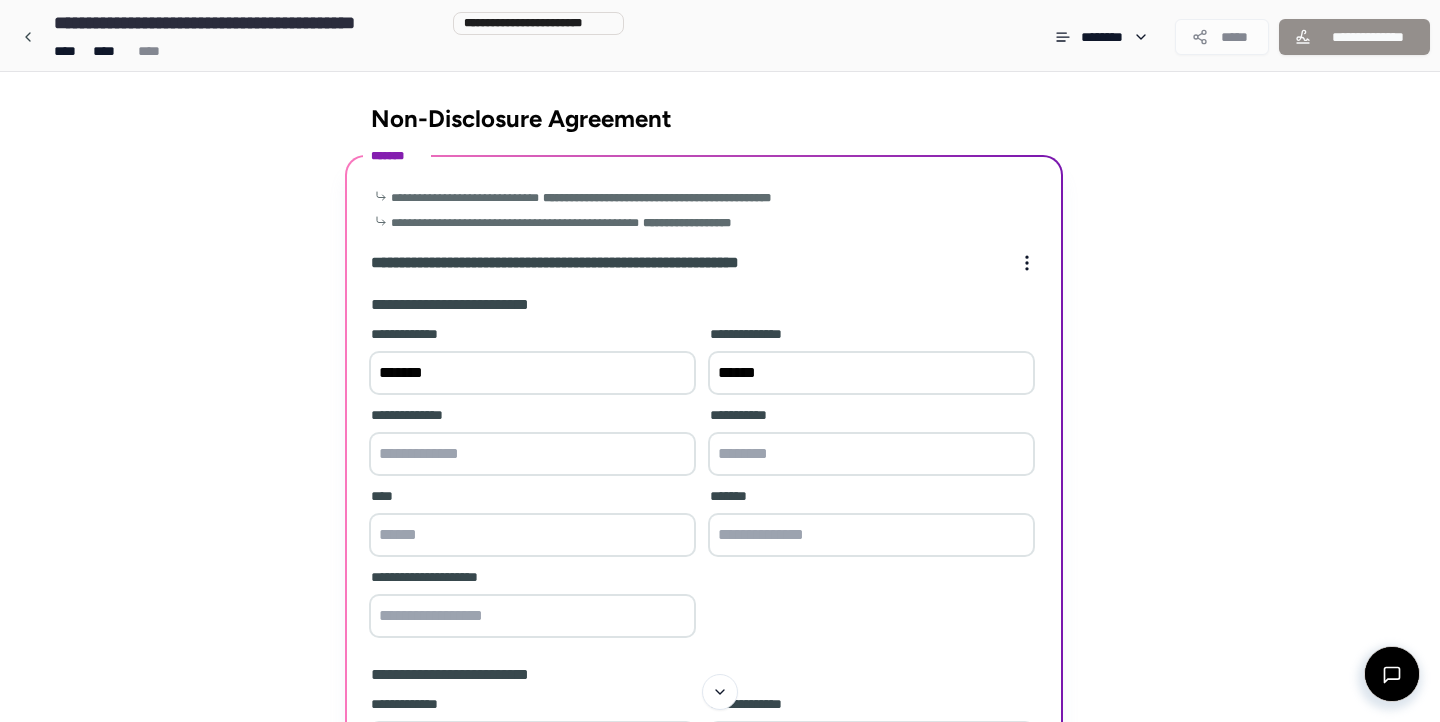 type on "******" 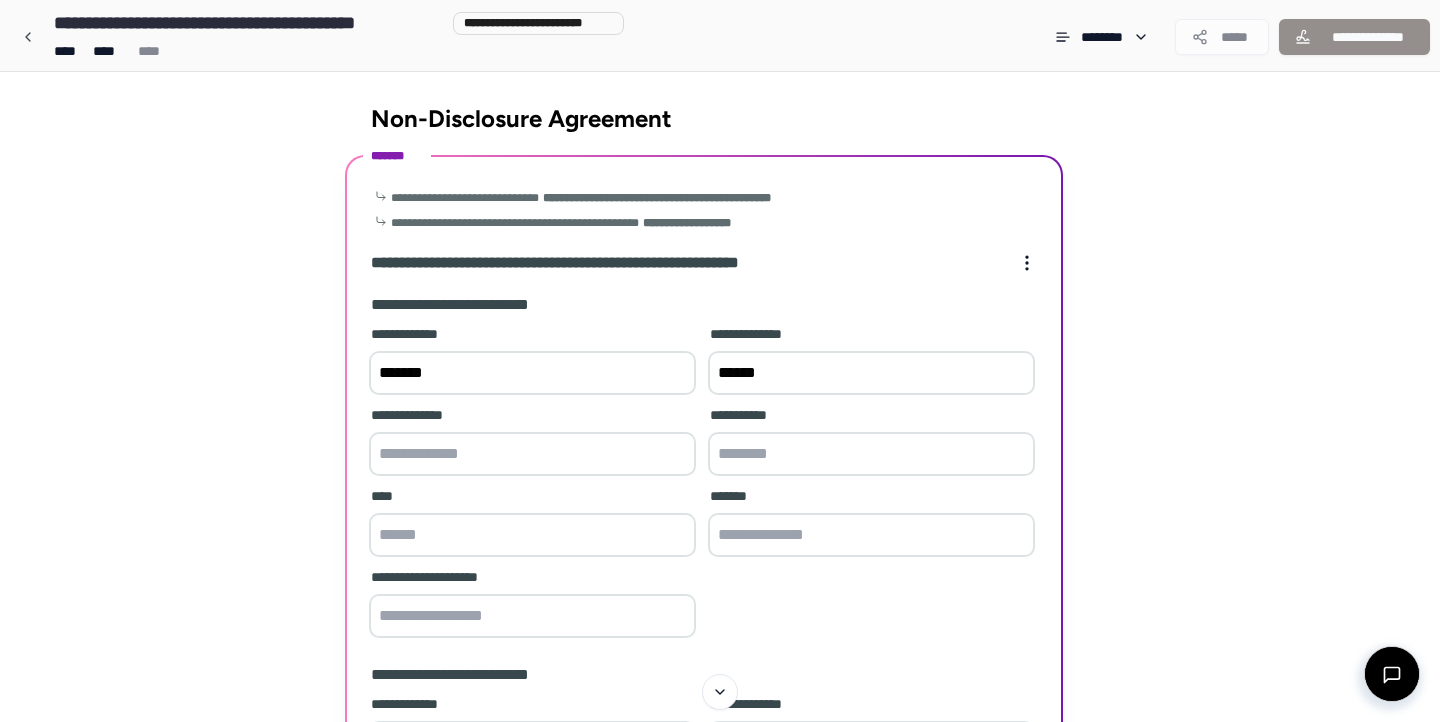type on "*" 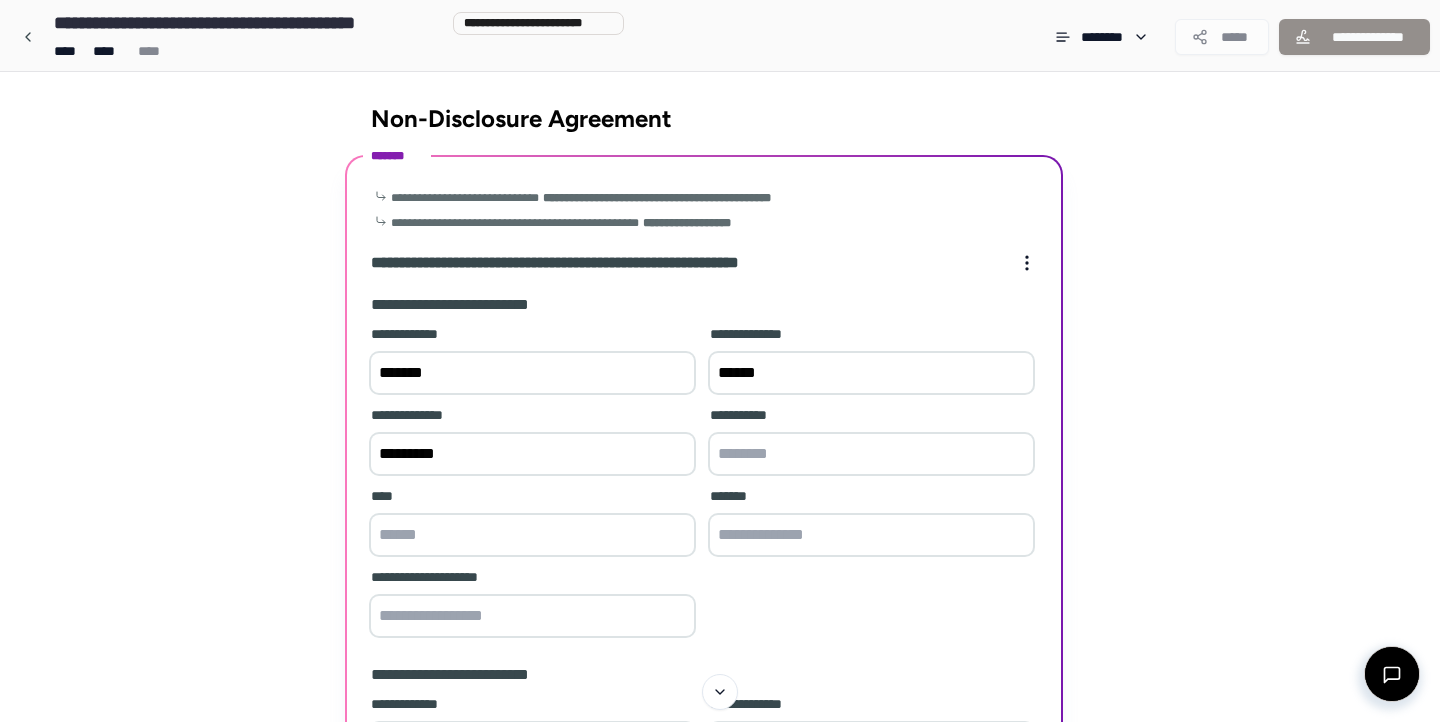 type on "*********" 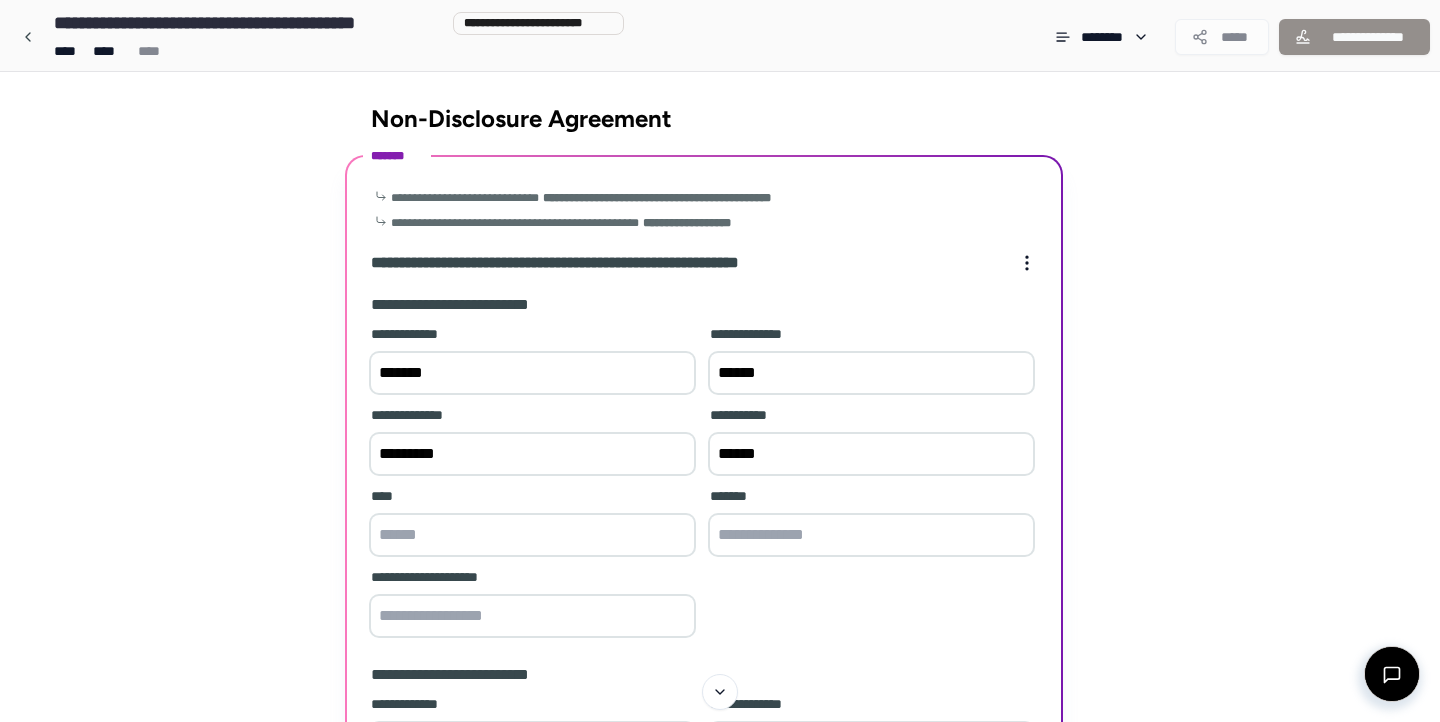 type on "******" 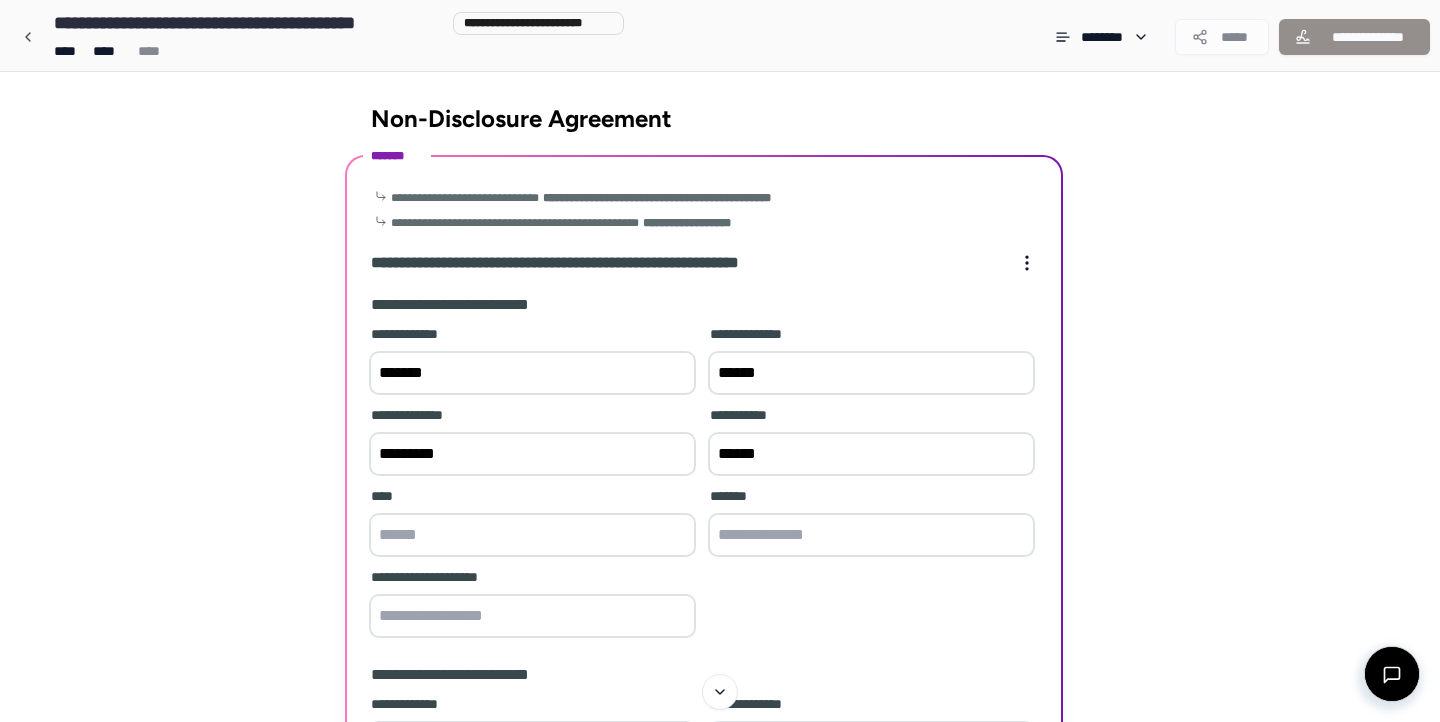 click on "****" at bounding box center (532, 524) 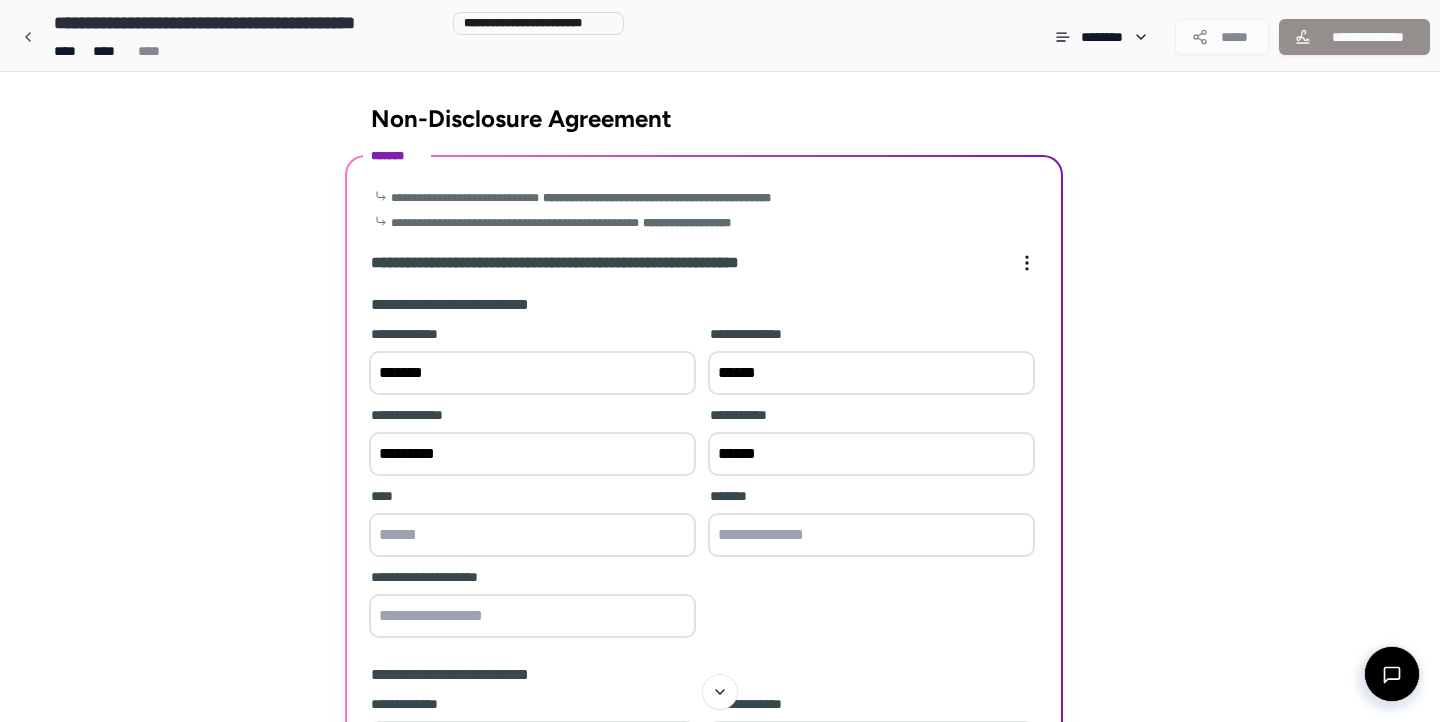 click at bounding box center (532, 535) 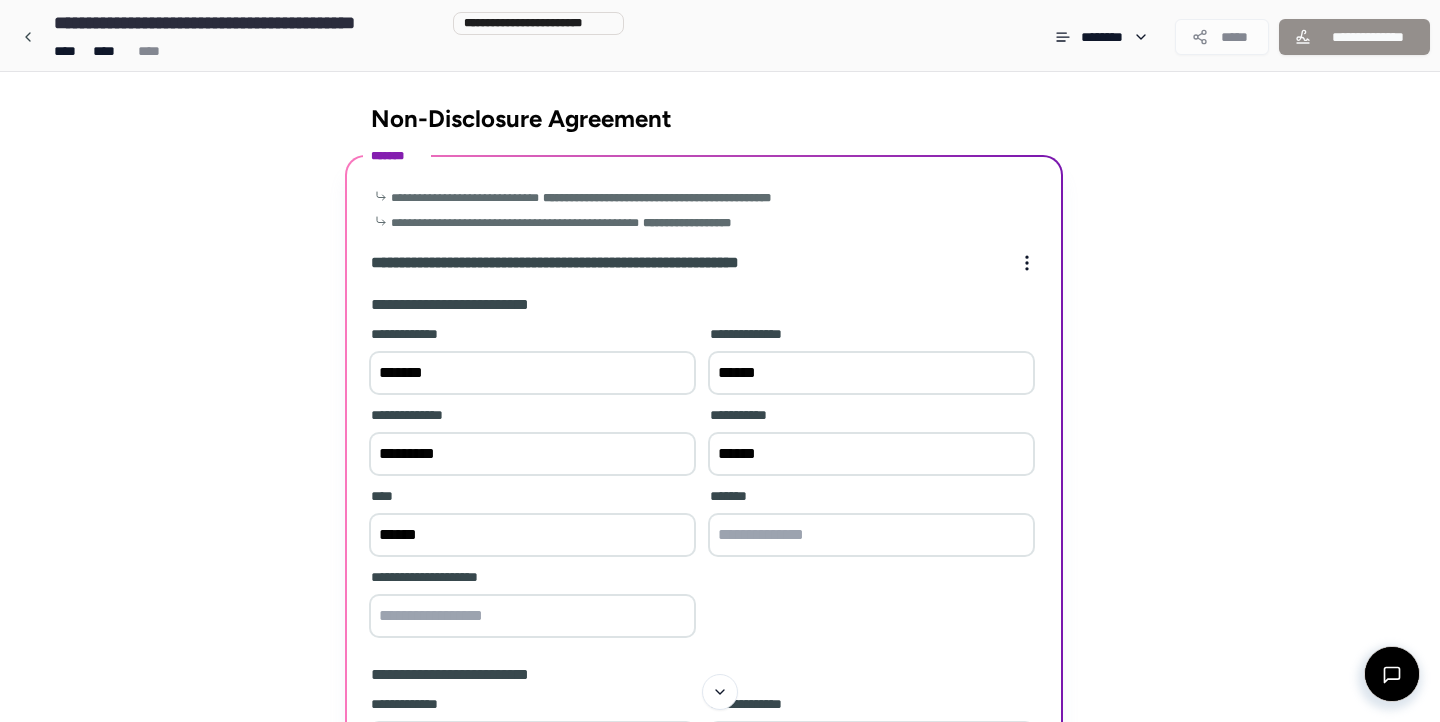 type on "******" 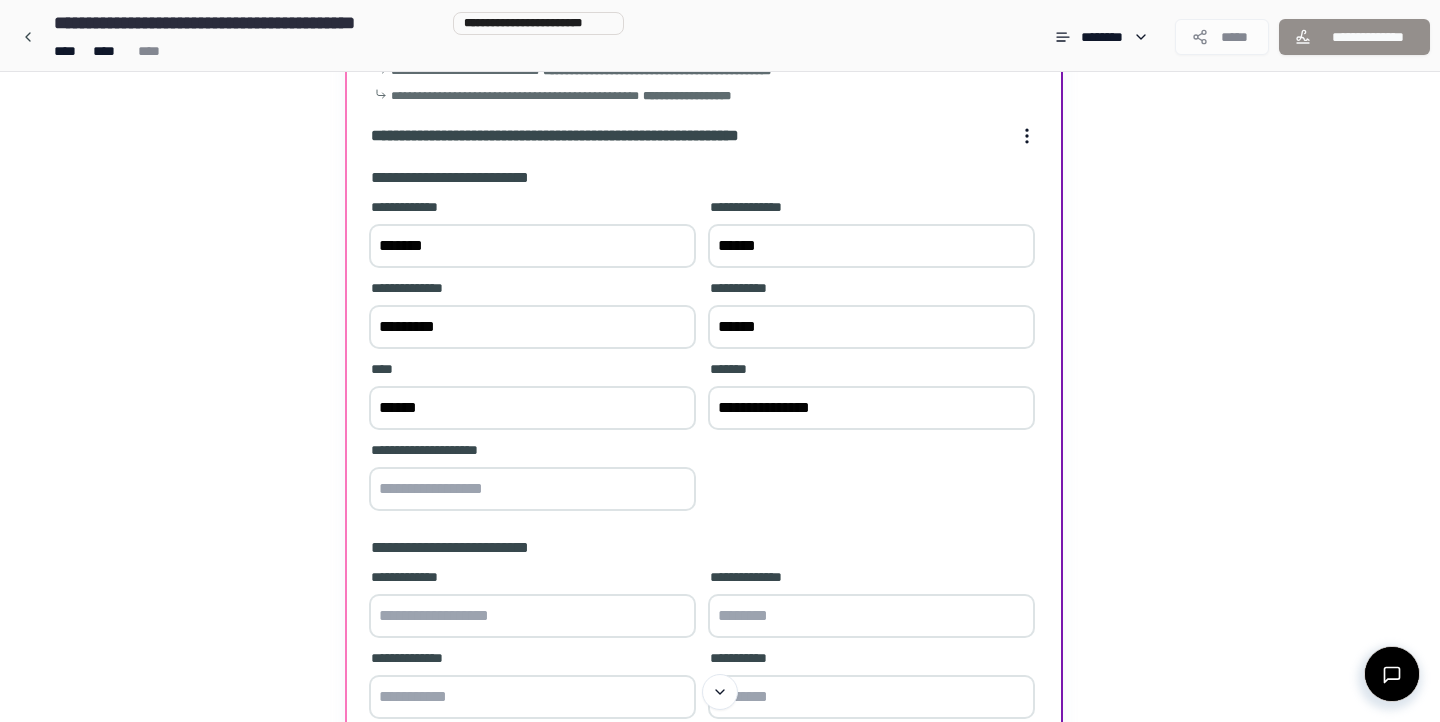 scroll, scrollTop: 147, scrollLeft: 0, axis: vertical 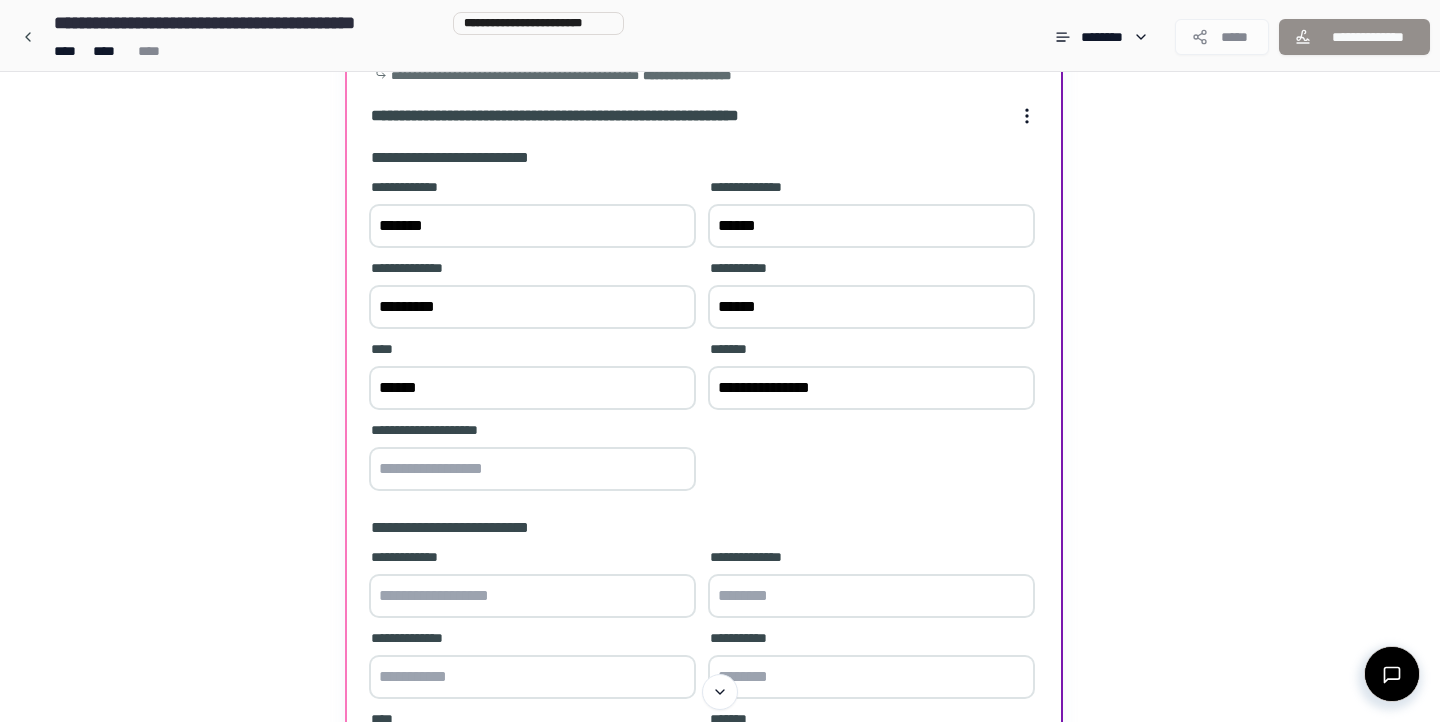 type on "**********" 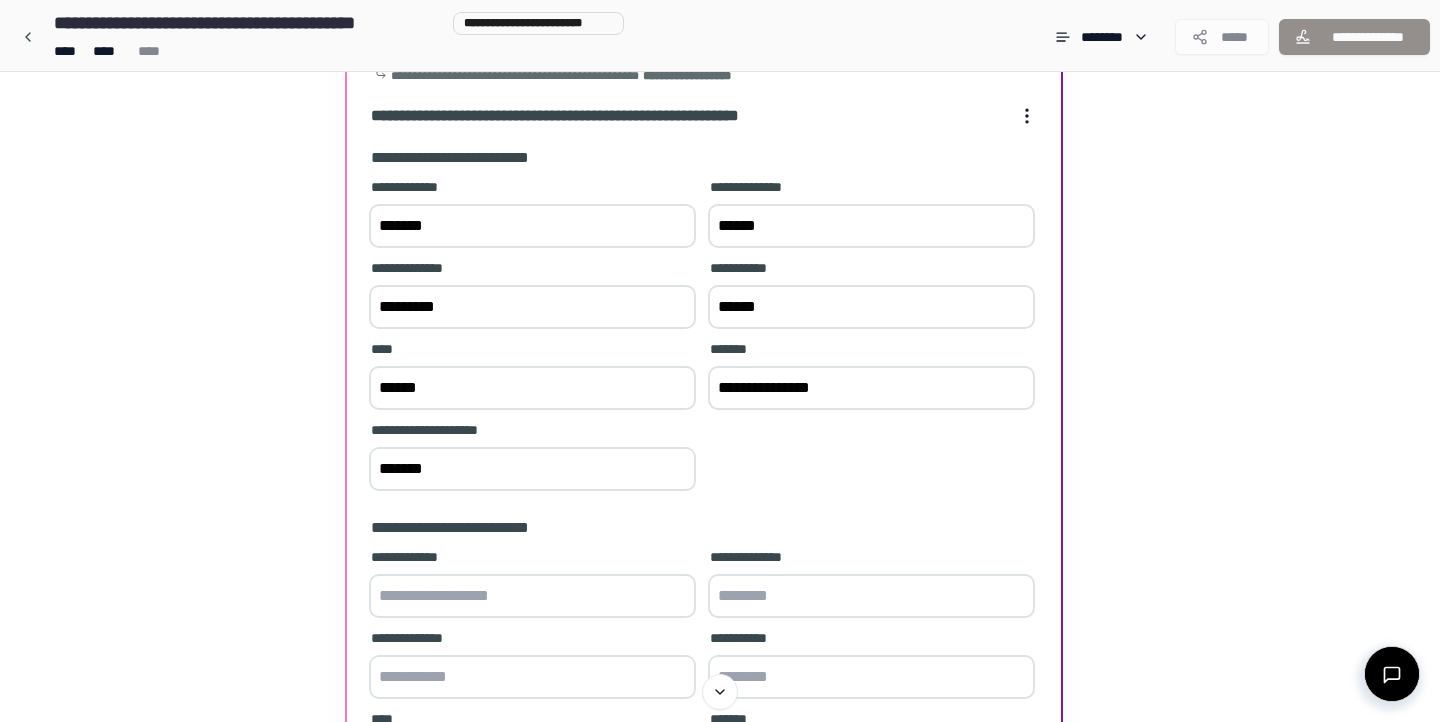 type on "*******" 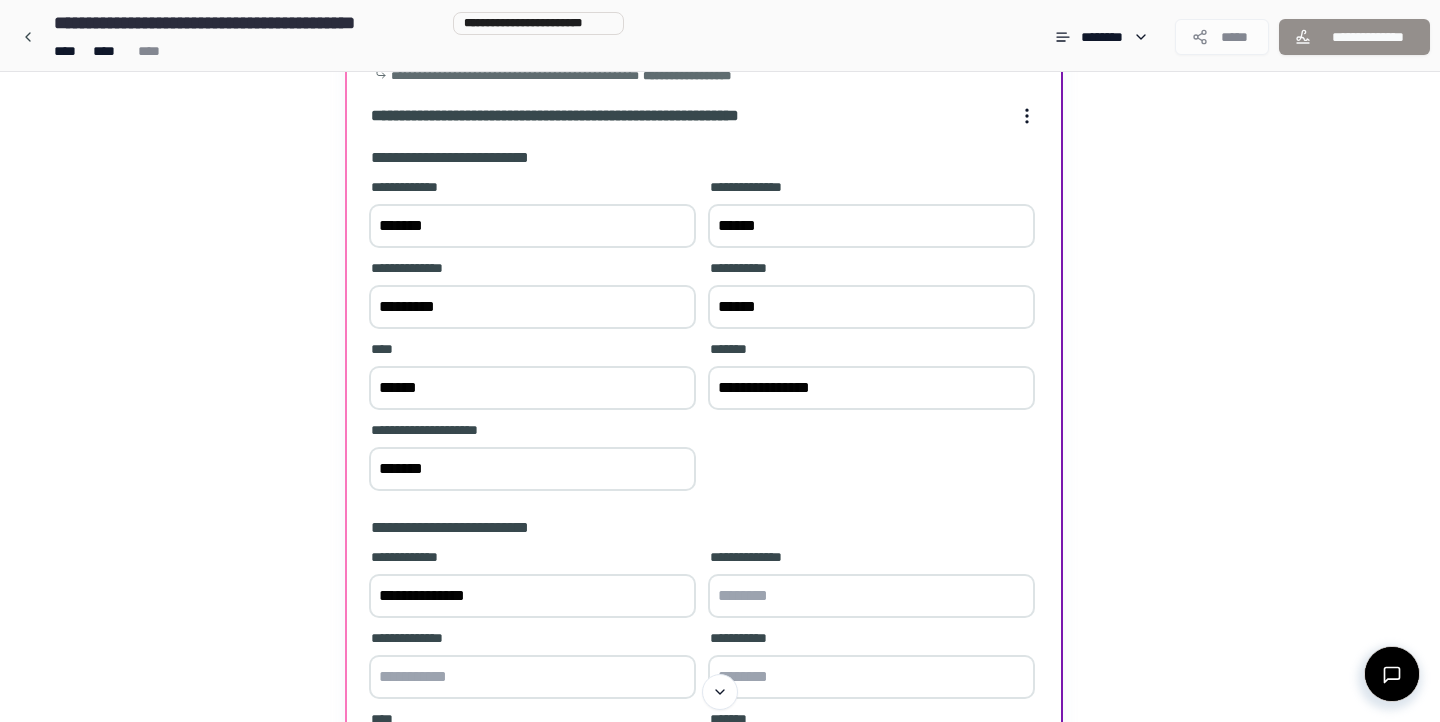 type on "**********" 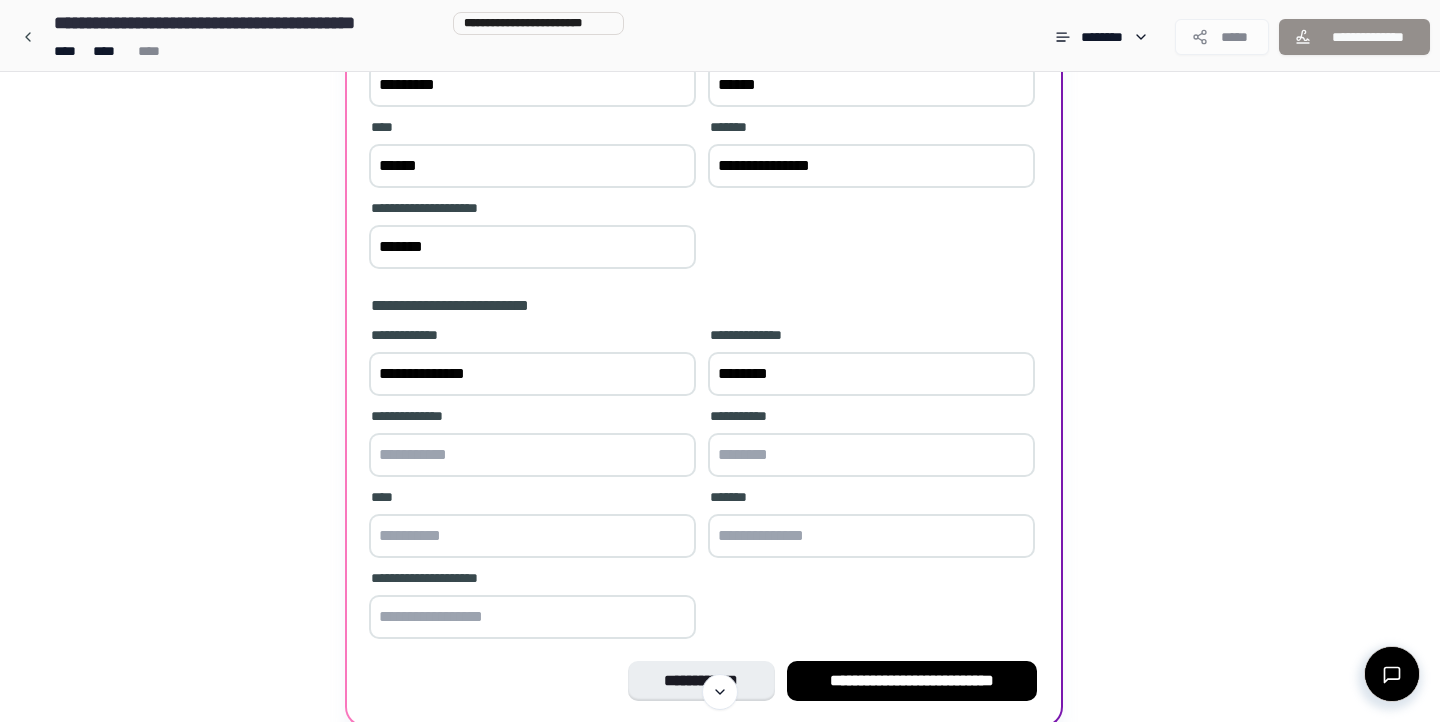 scroll, scrollTop: 398, scrollLeft: 0, axis: vertical 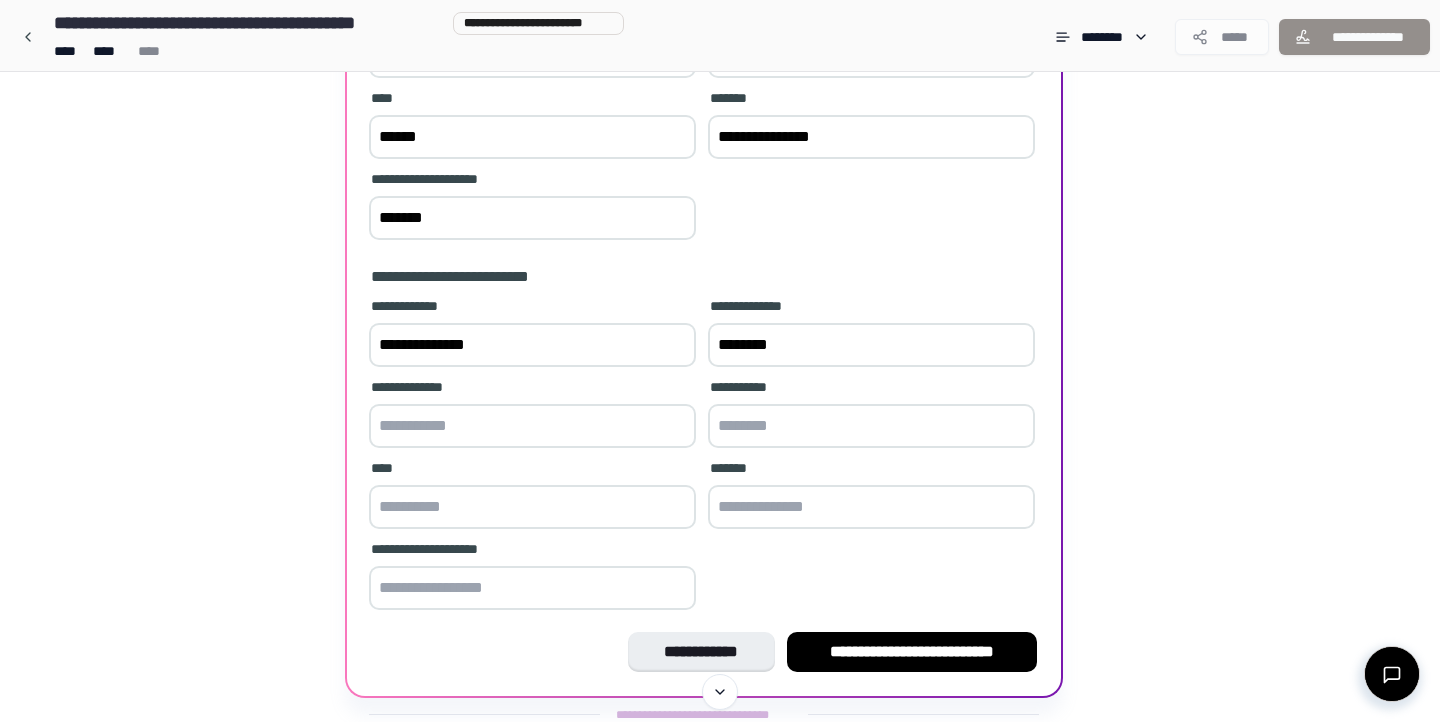 type on "********" 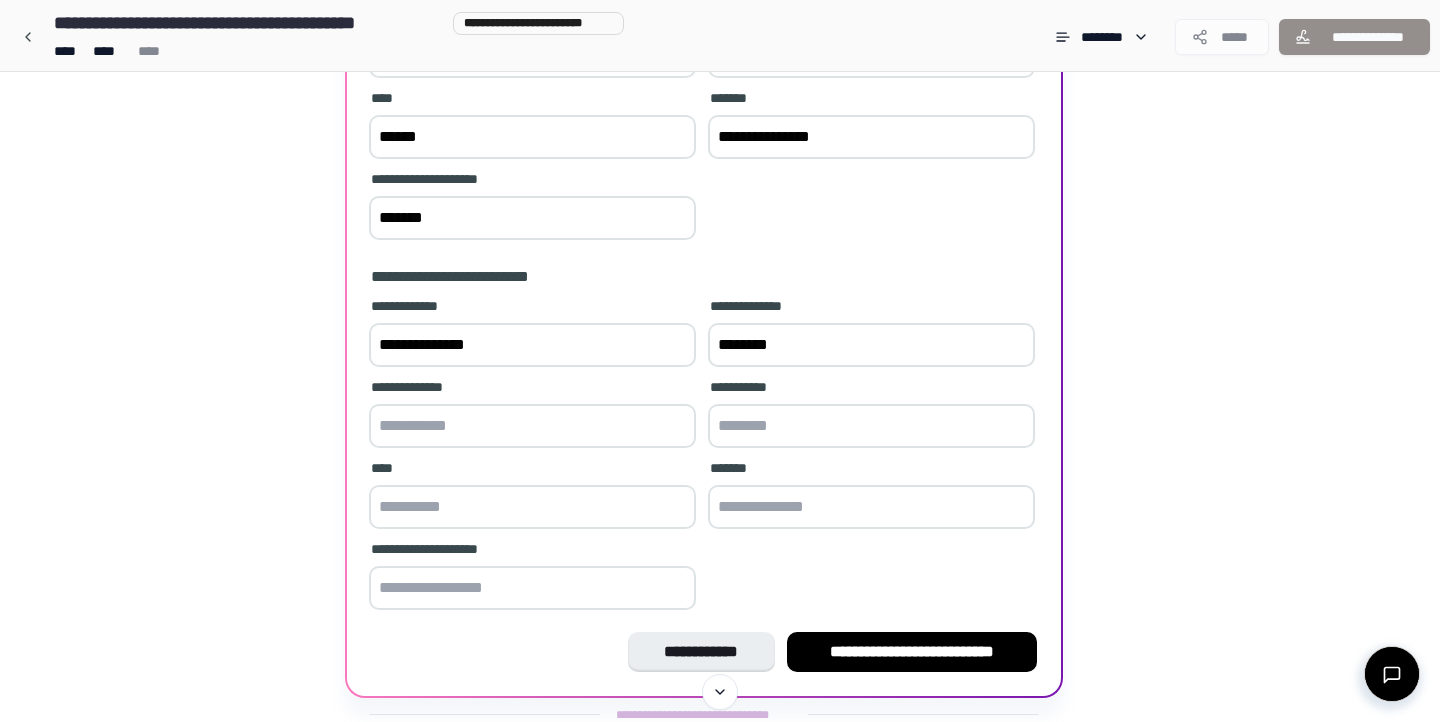 click on "**********" at bounding box center [532, 415] 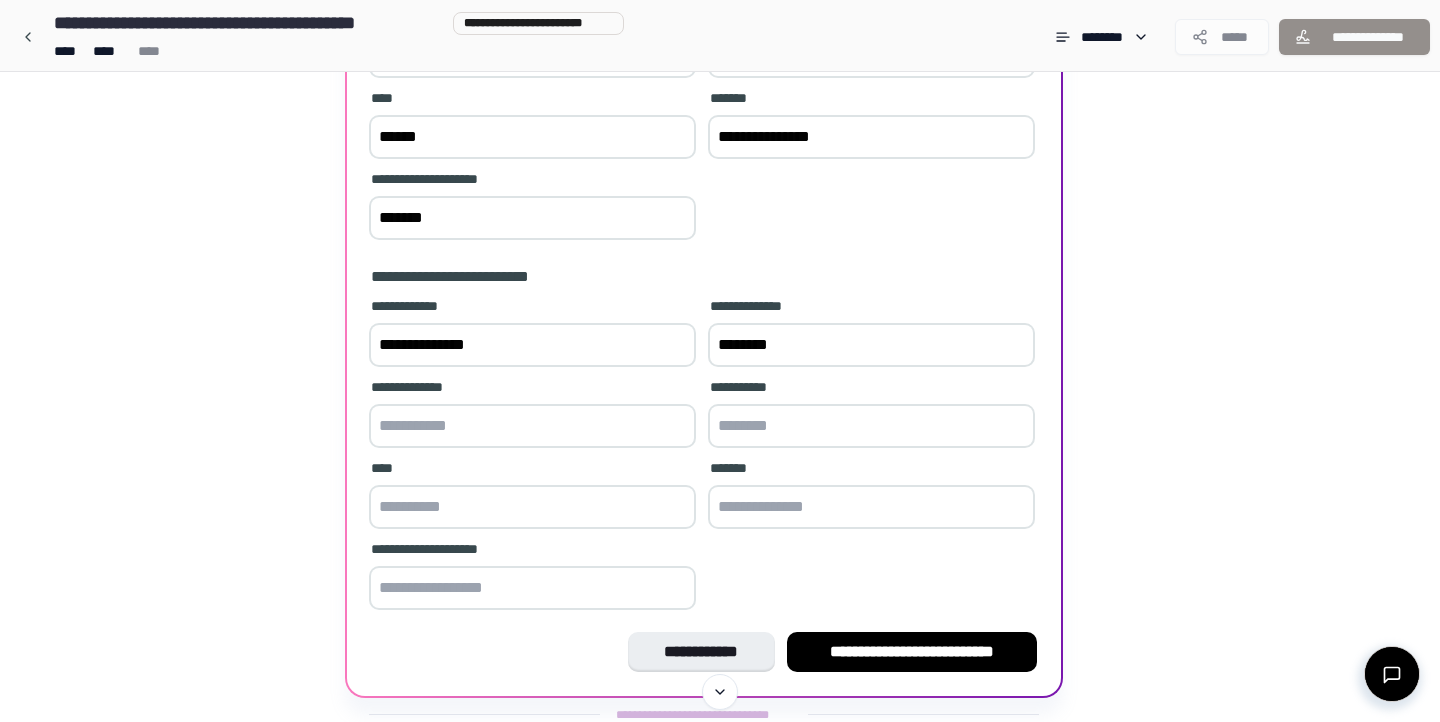 click at bounding box center (532, 426) 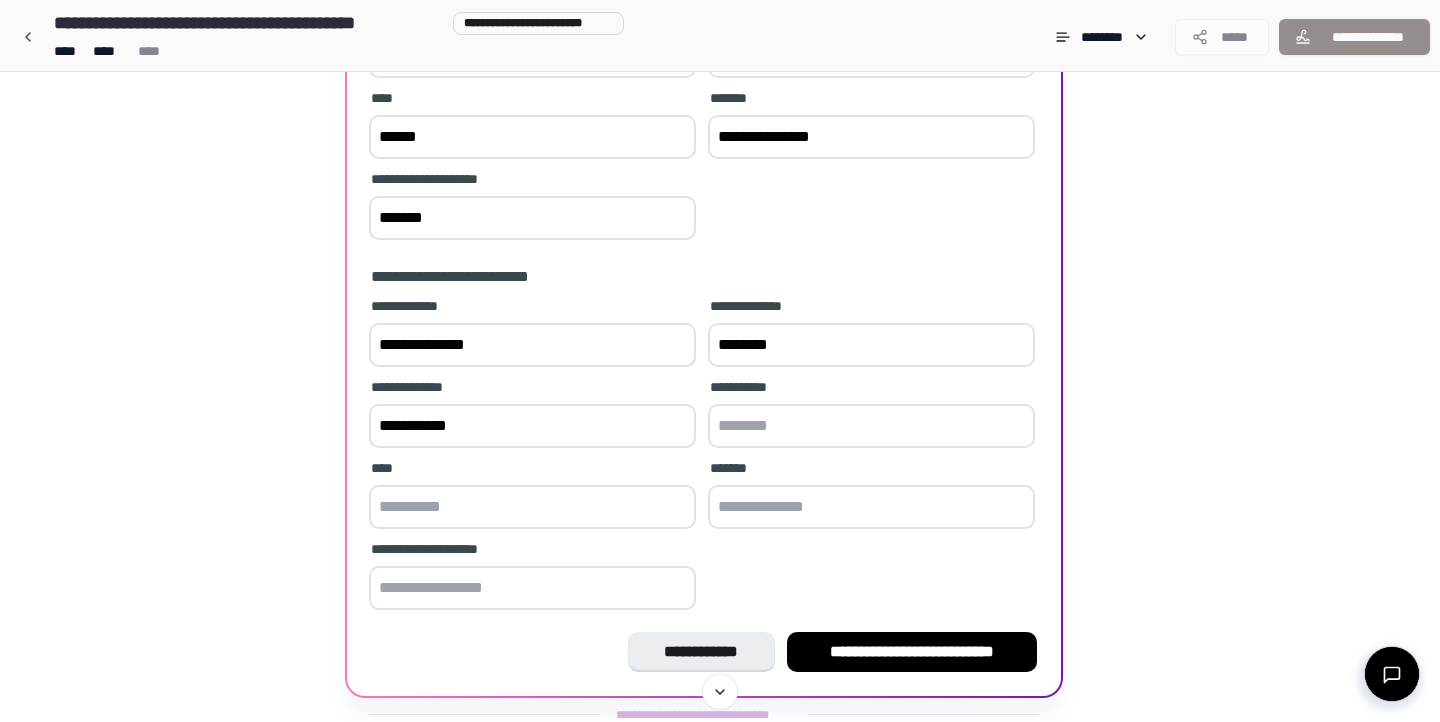 type on "**********" 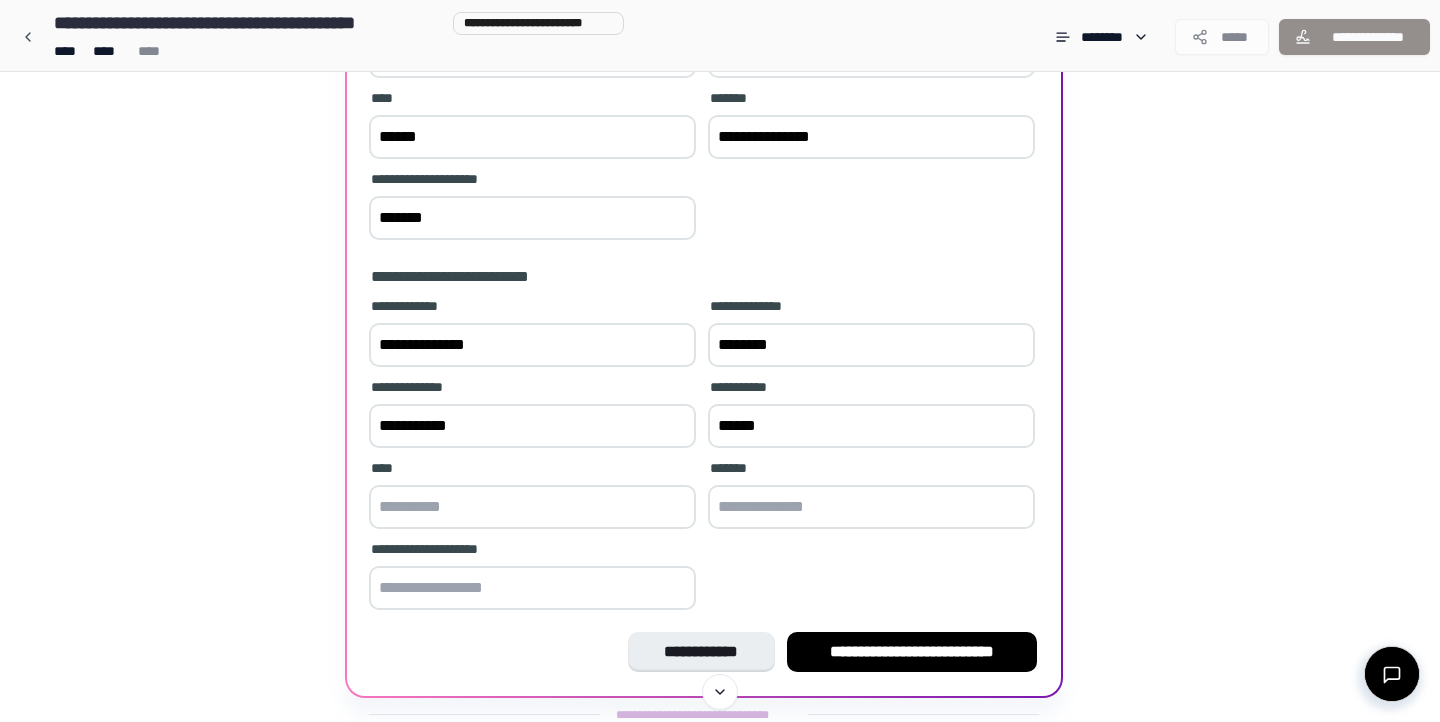 type on "******" 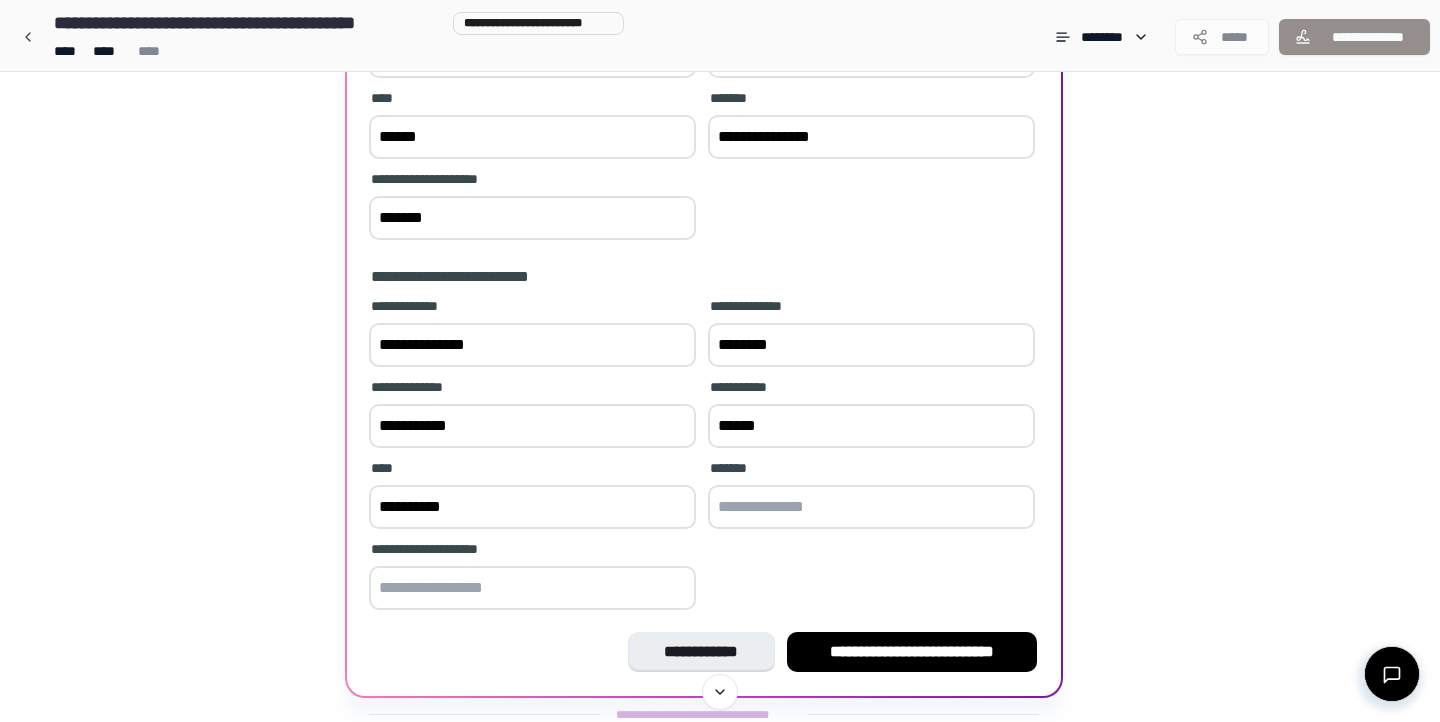 type on "**********" 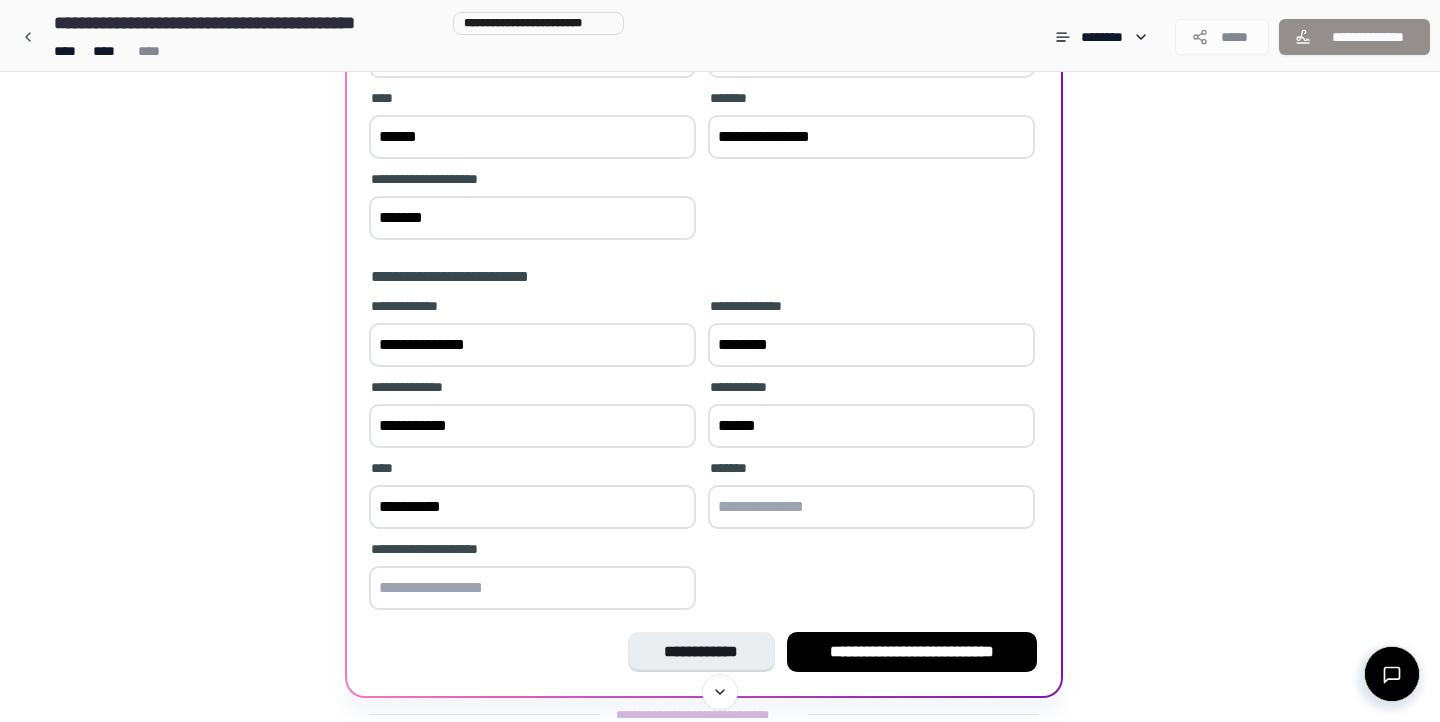 click at bounding box center [871, 507] 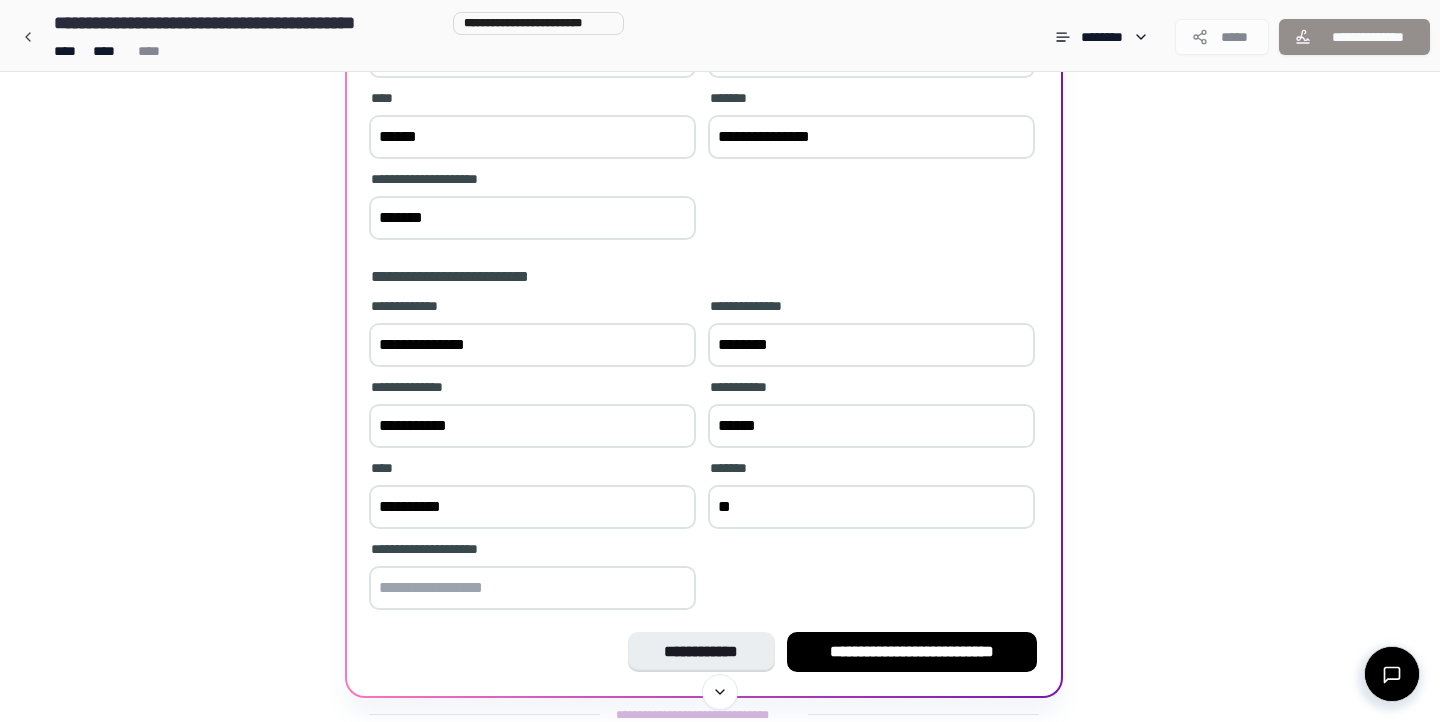 type on "**" 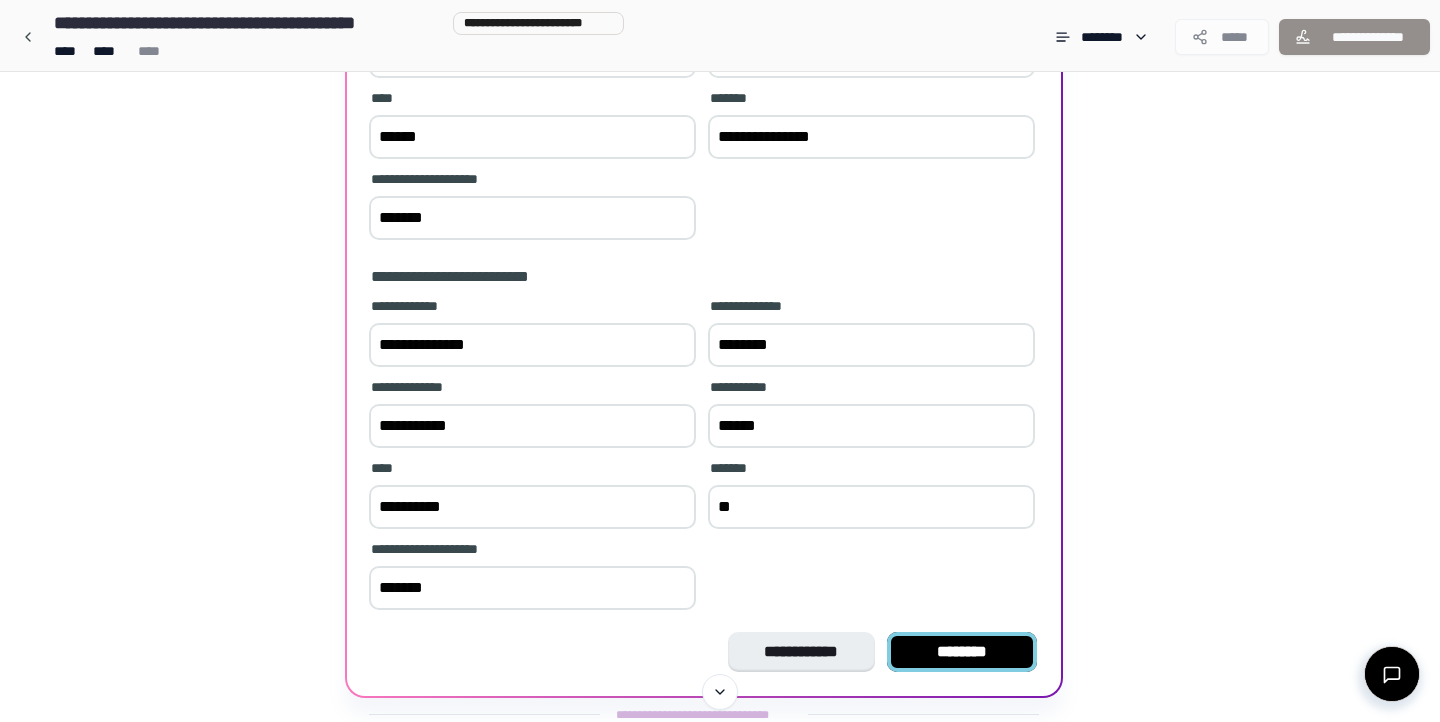 type on "*******" 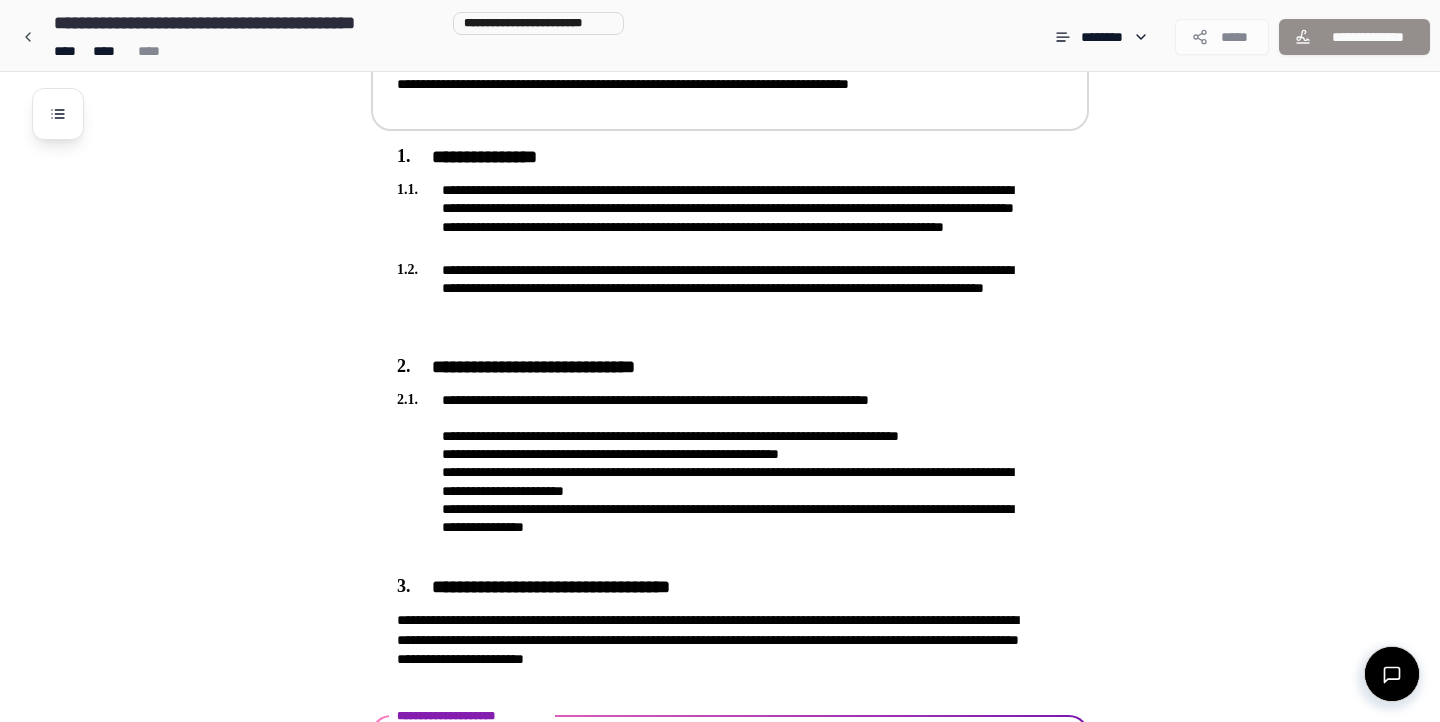 scroll, scrollTop: 801, scrollLeft: 0, axis: vertical 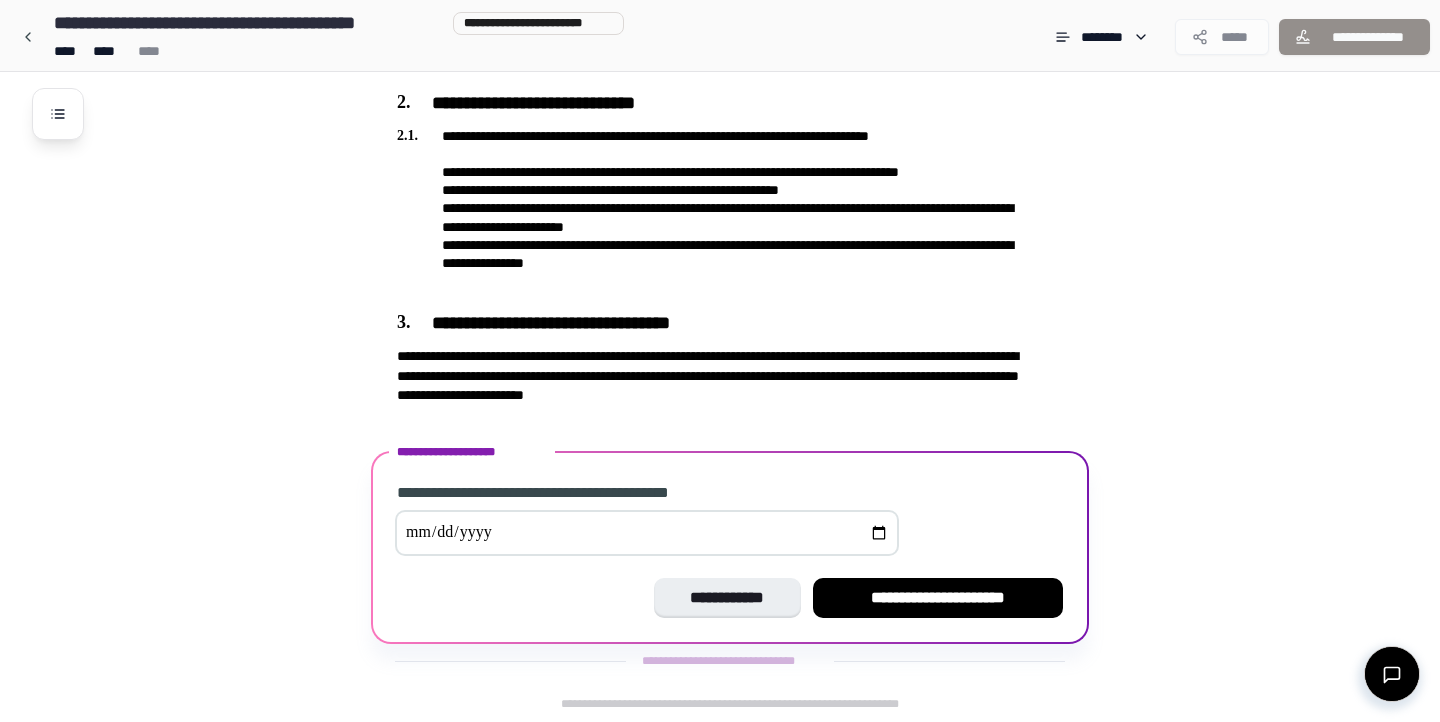 click at bounding box center (647, 533) 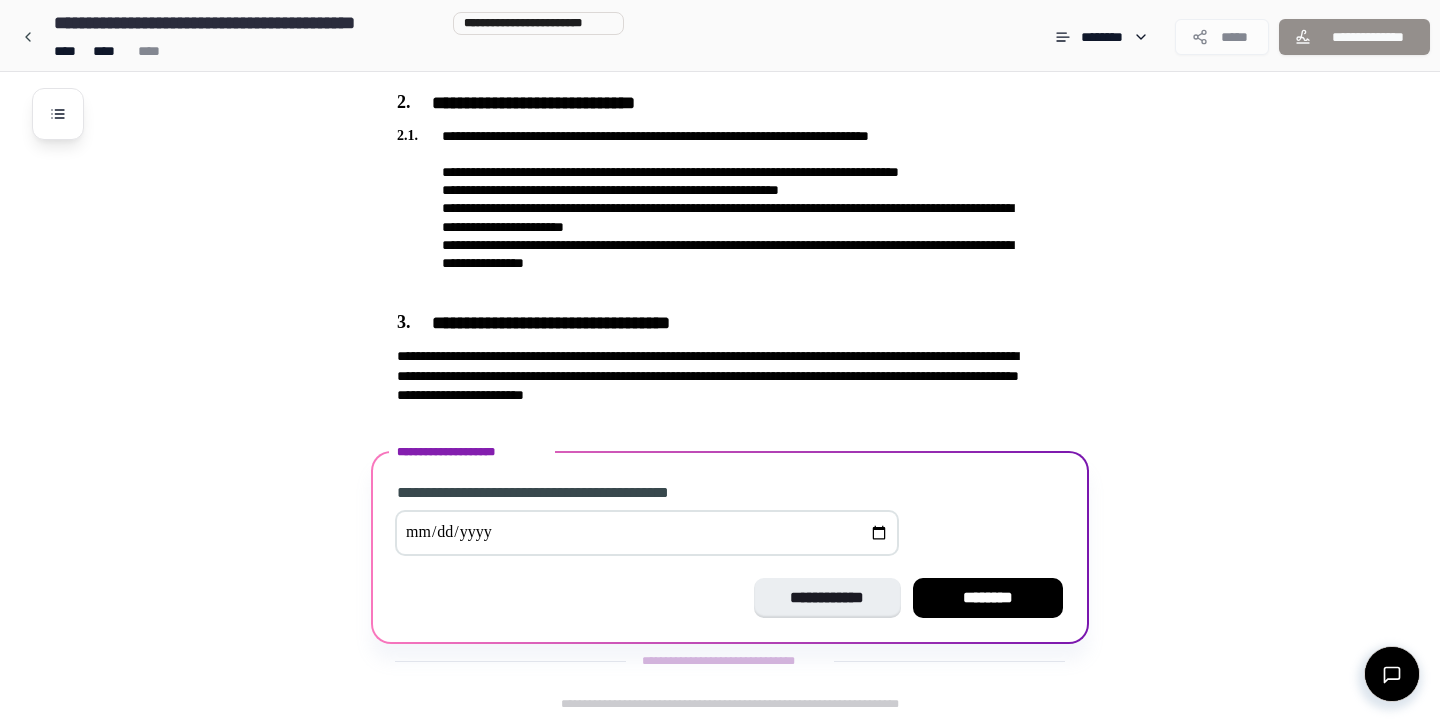 type on "**********" 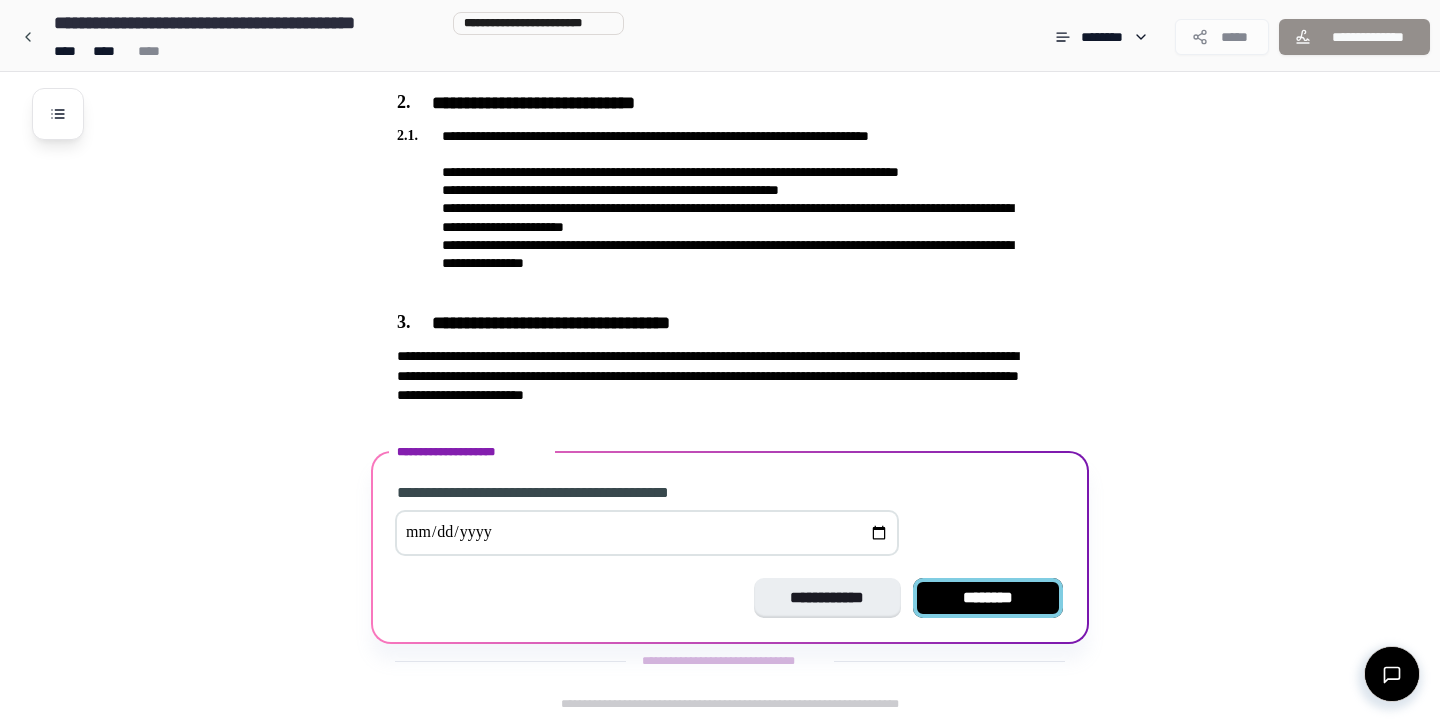 click on "********" at bounding box center [988, 598] 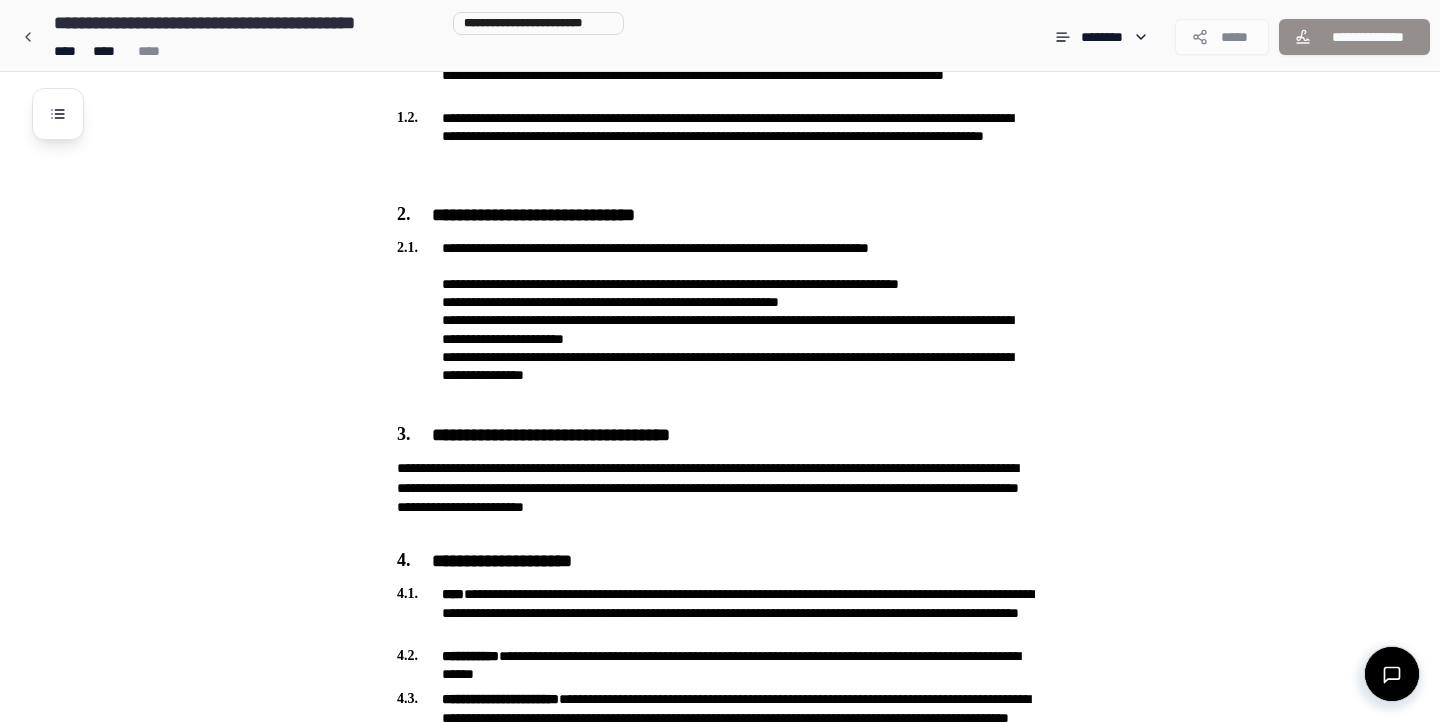 scroll, scrollTop: 1064, scrollLeft: 0, axis: vertical 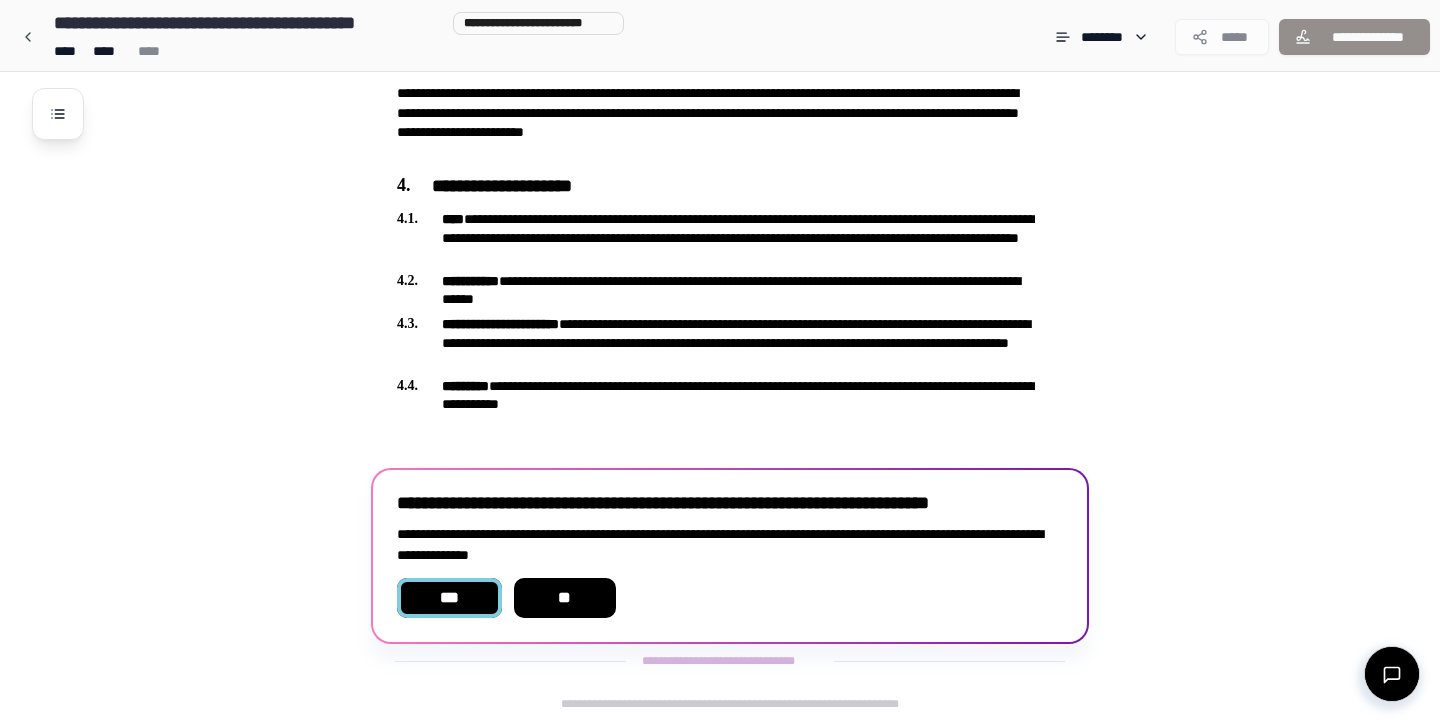 click on "***" at bounding box center (449, 598) 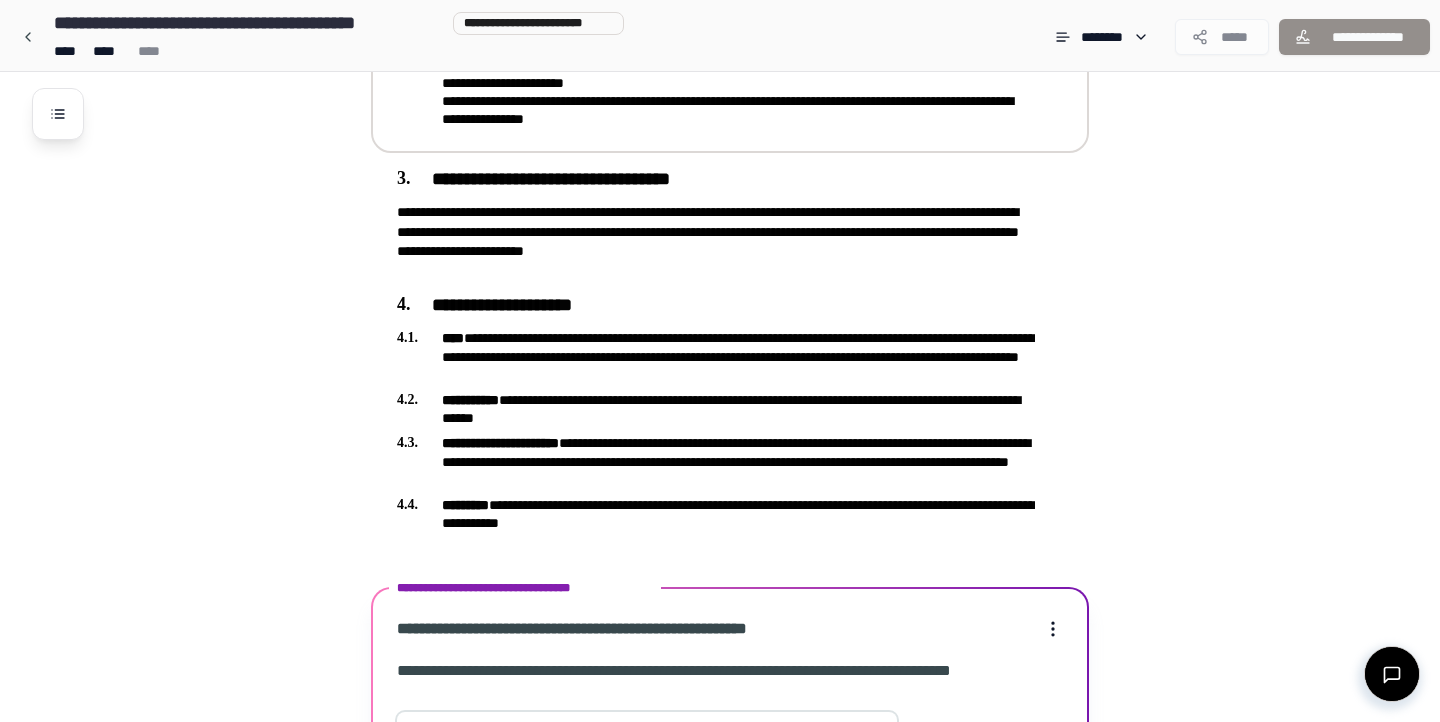 scroll, scrollTop: 1241, scrollLeft: 0, axis: vertical 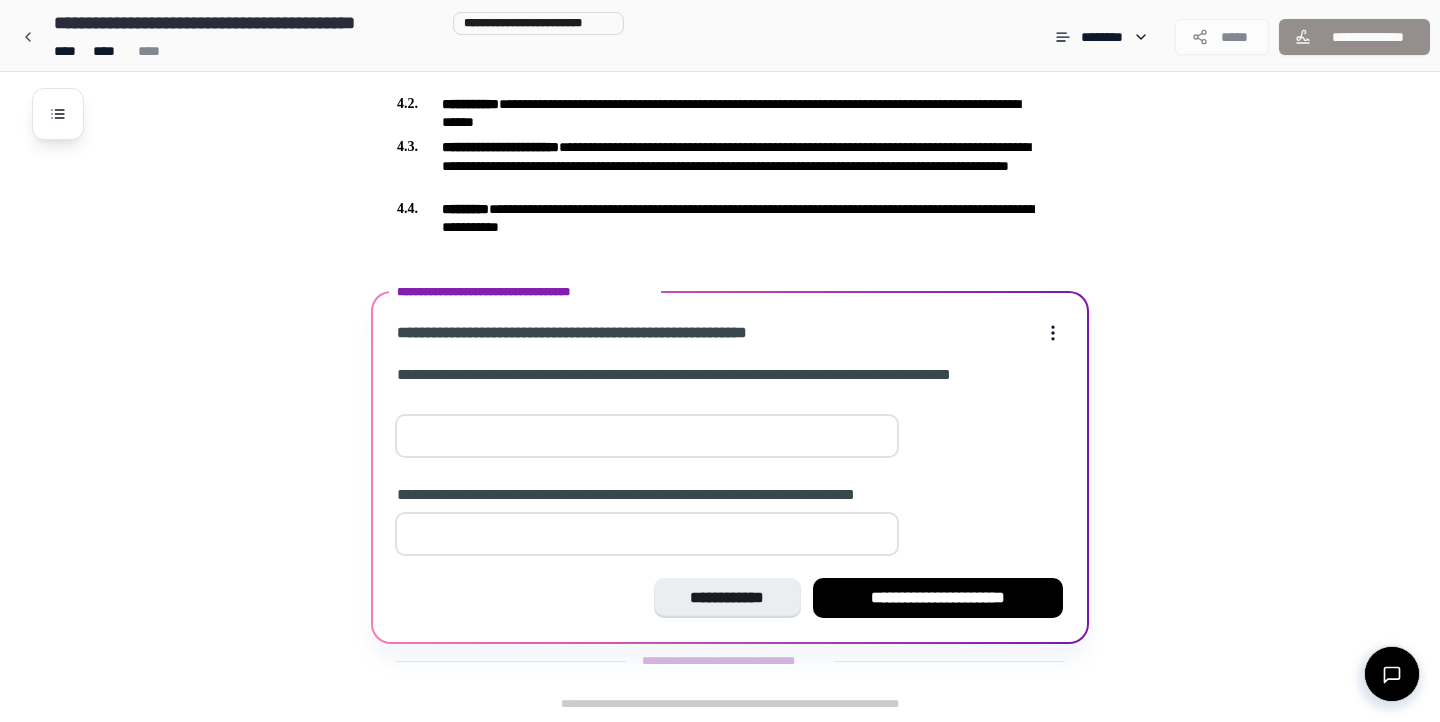 click at bounding box center (647, 436) 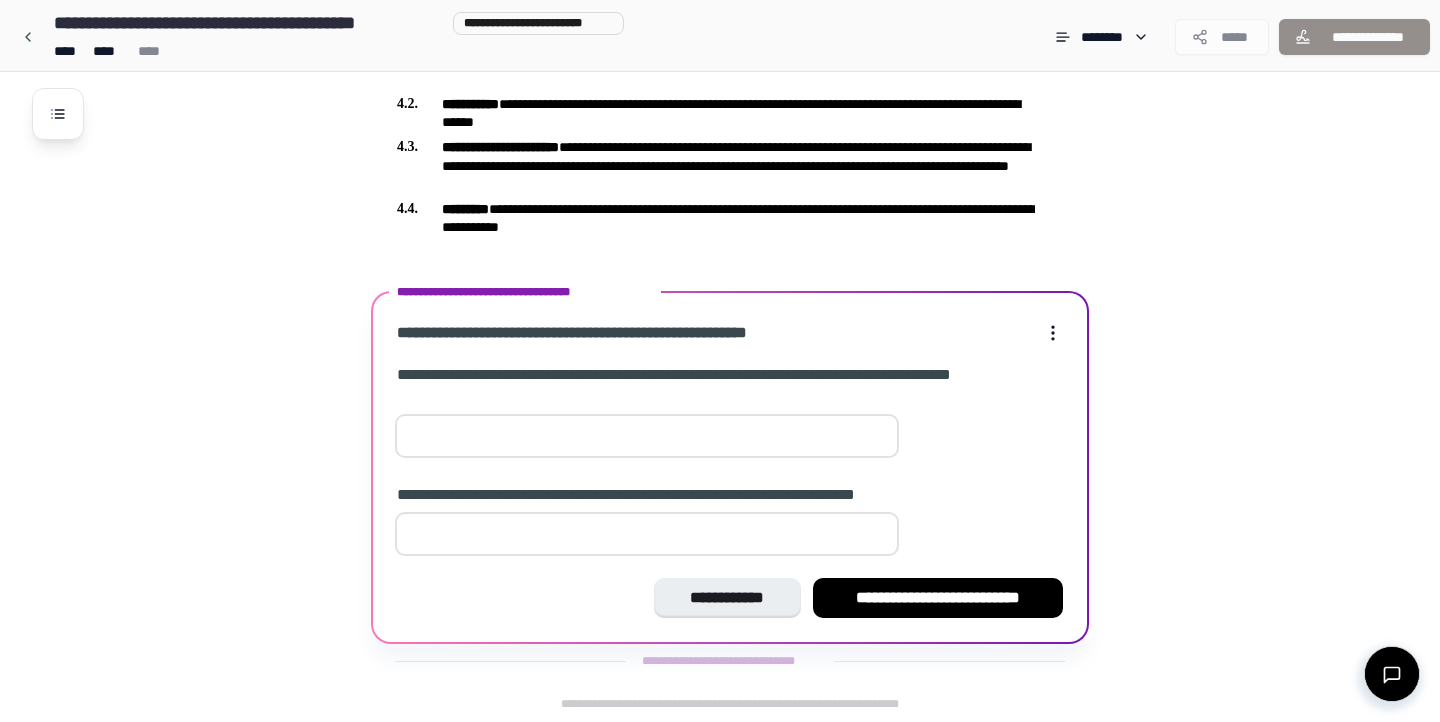 type on "******" 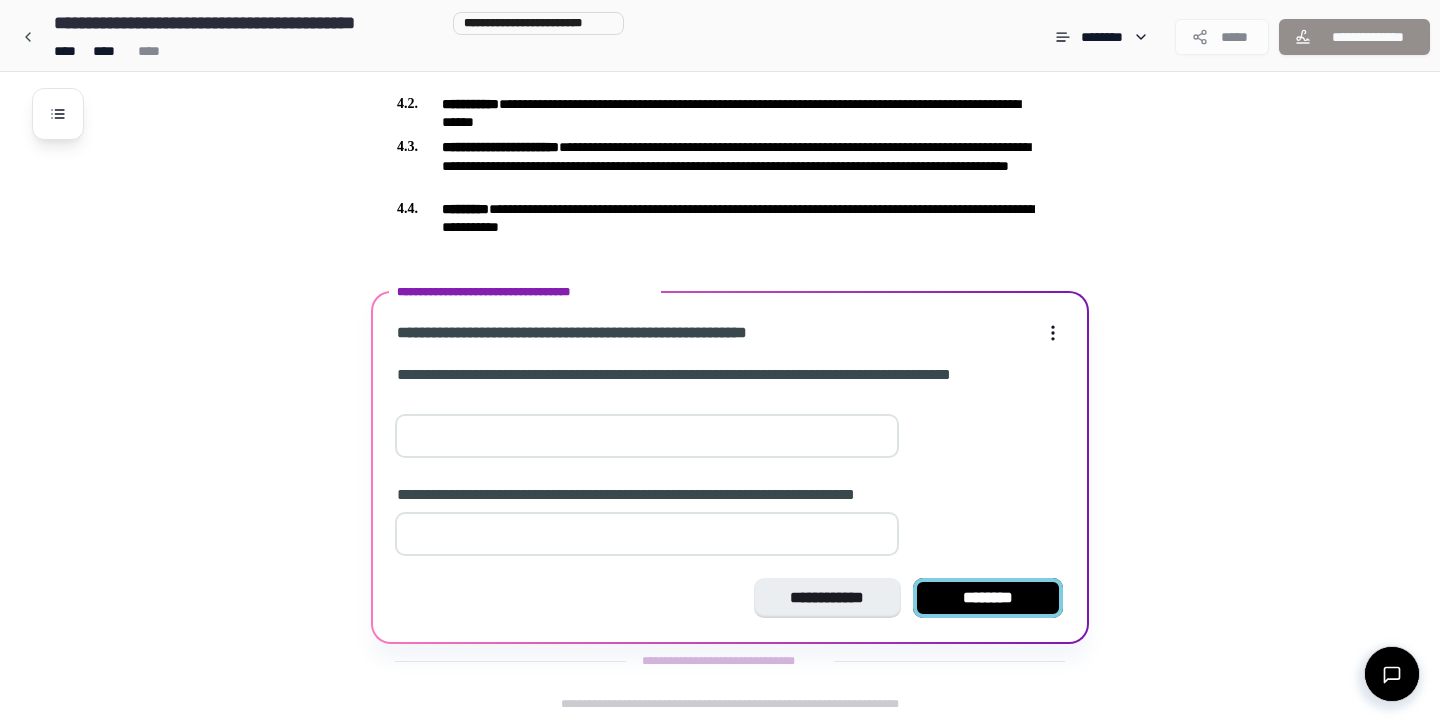 type on "**" 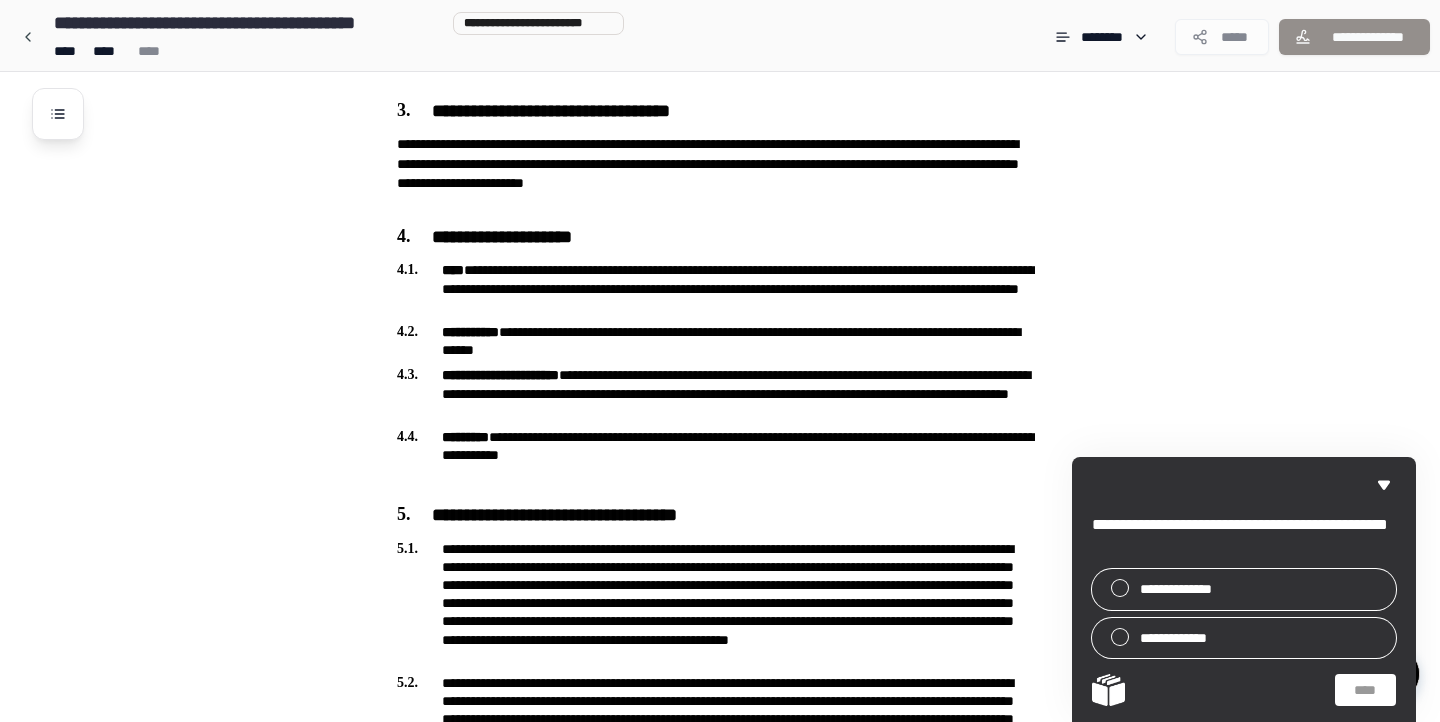 scroll, scrollTop: 1909, scrollLeft: 0, axis: vertical 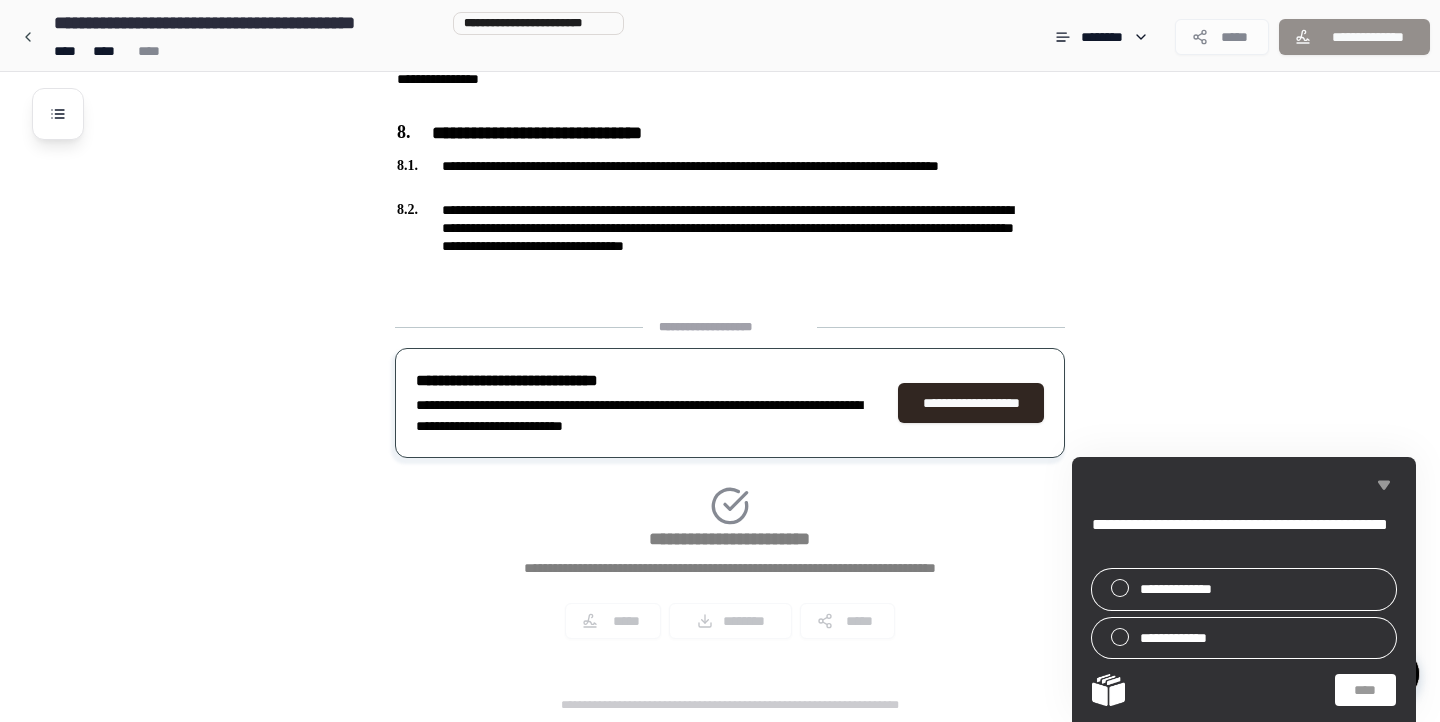 click 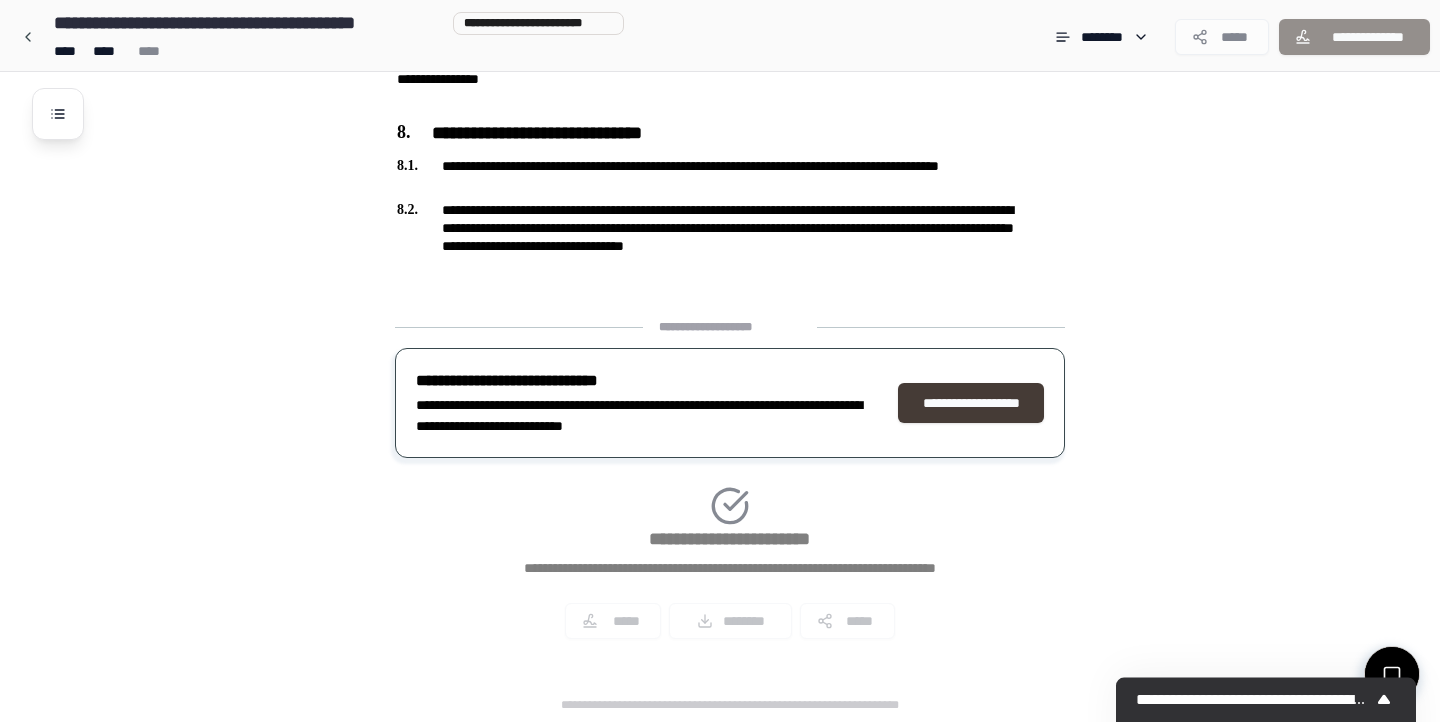 click on "**********" at bounding box center (971, 403) 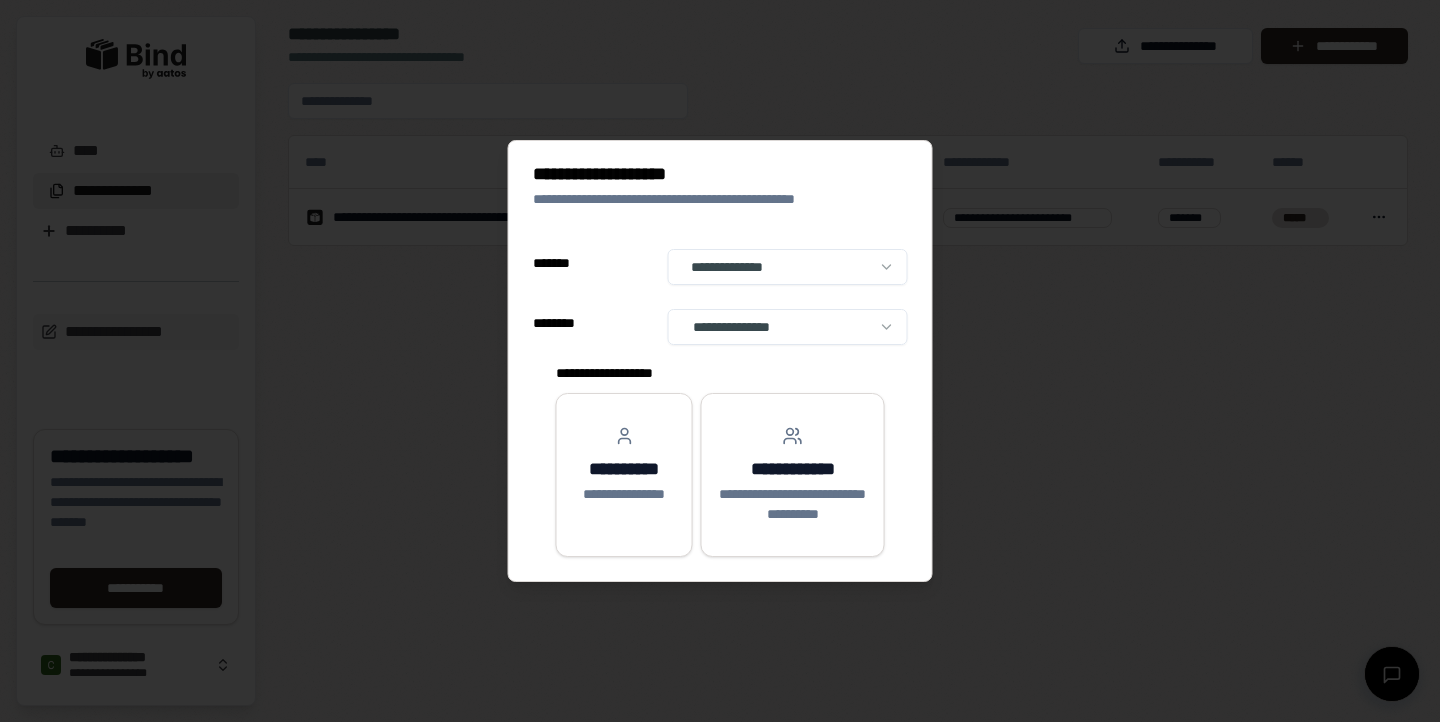 scroll, scrollTop: 0, scrollLeft: 0, axis: both 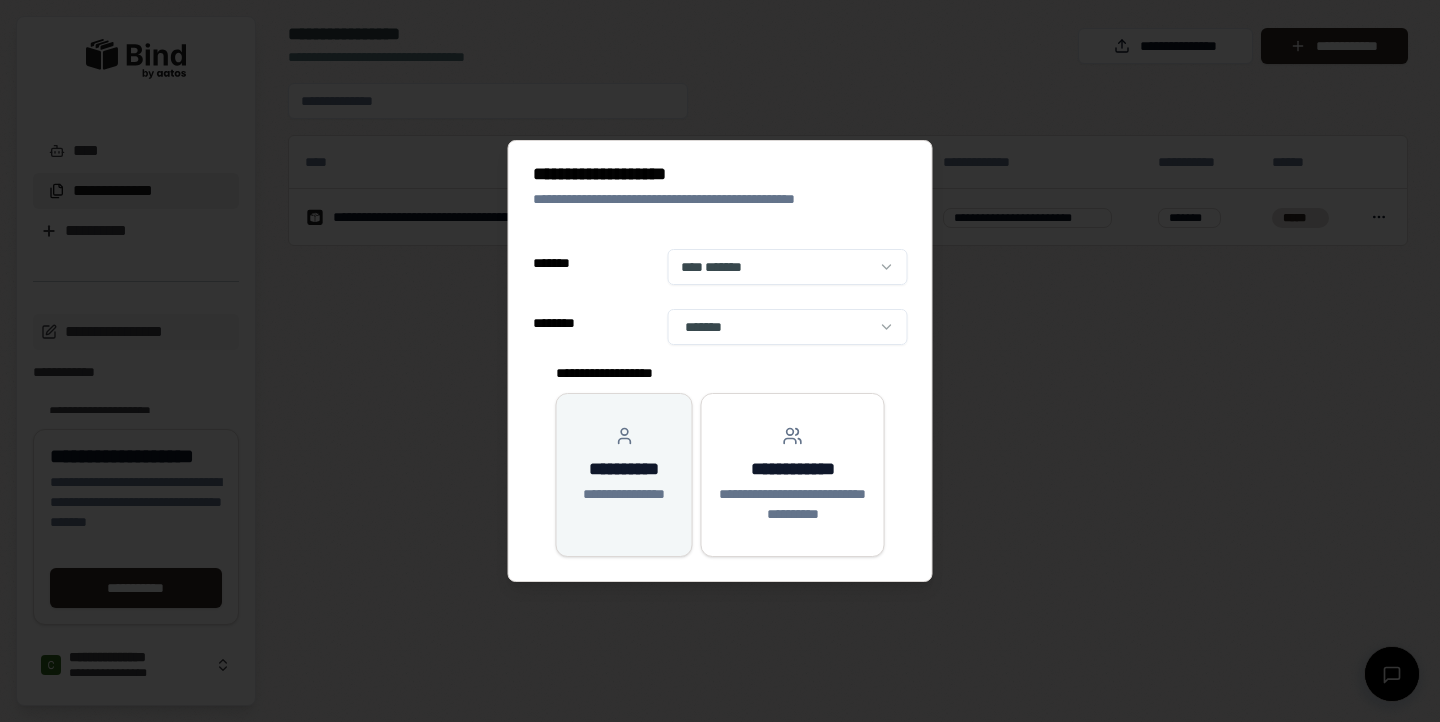 click on "**********" at bounding box center (624, 465) 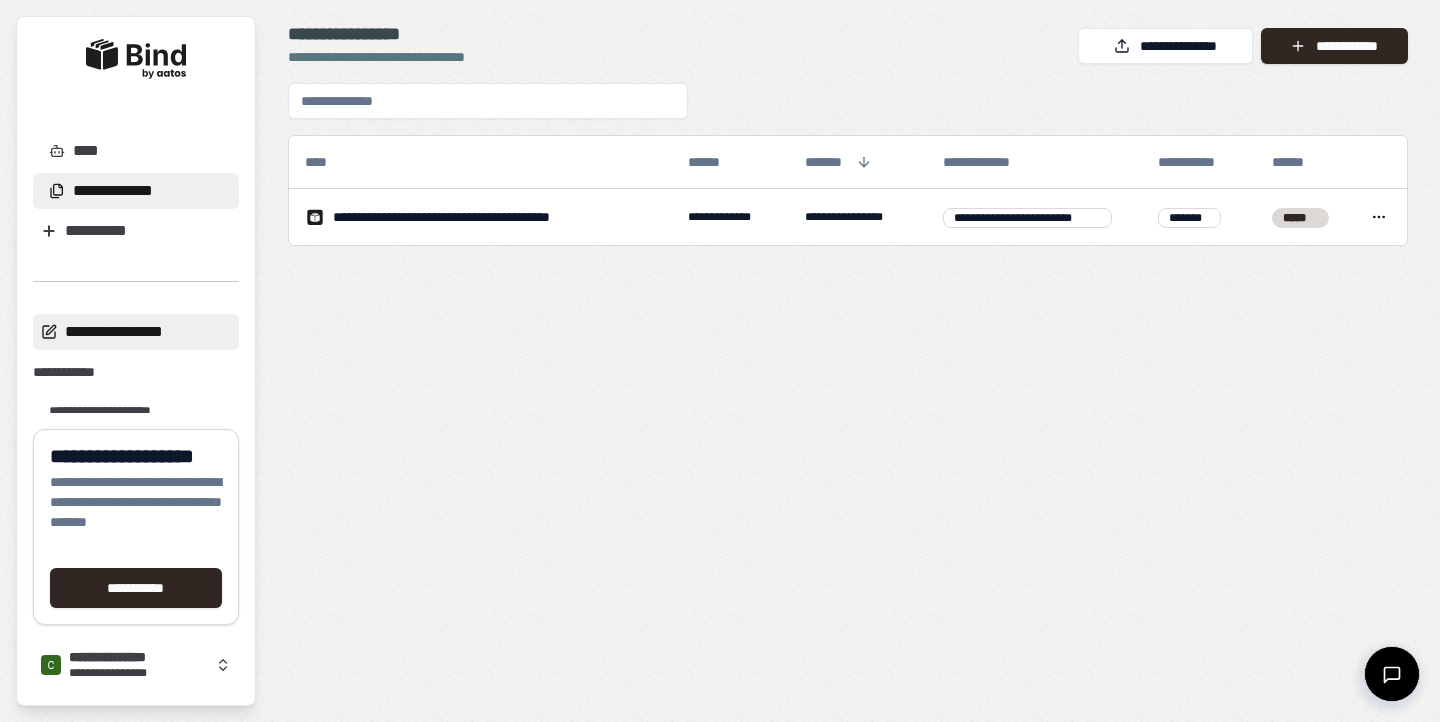 scroll, scrollTop: 39, scrollLeft: 0, axis: vertical 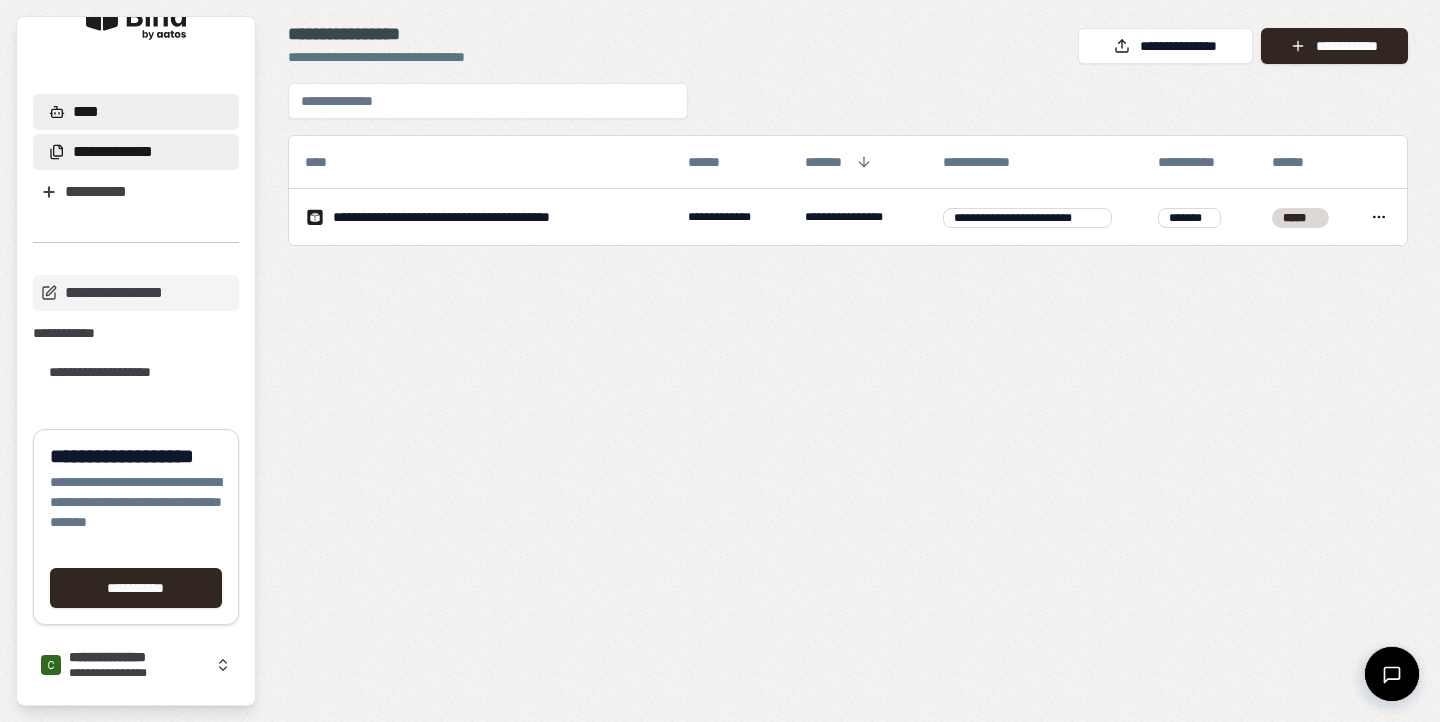 click on "****" at bounding box center [136, 112] 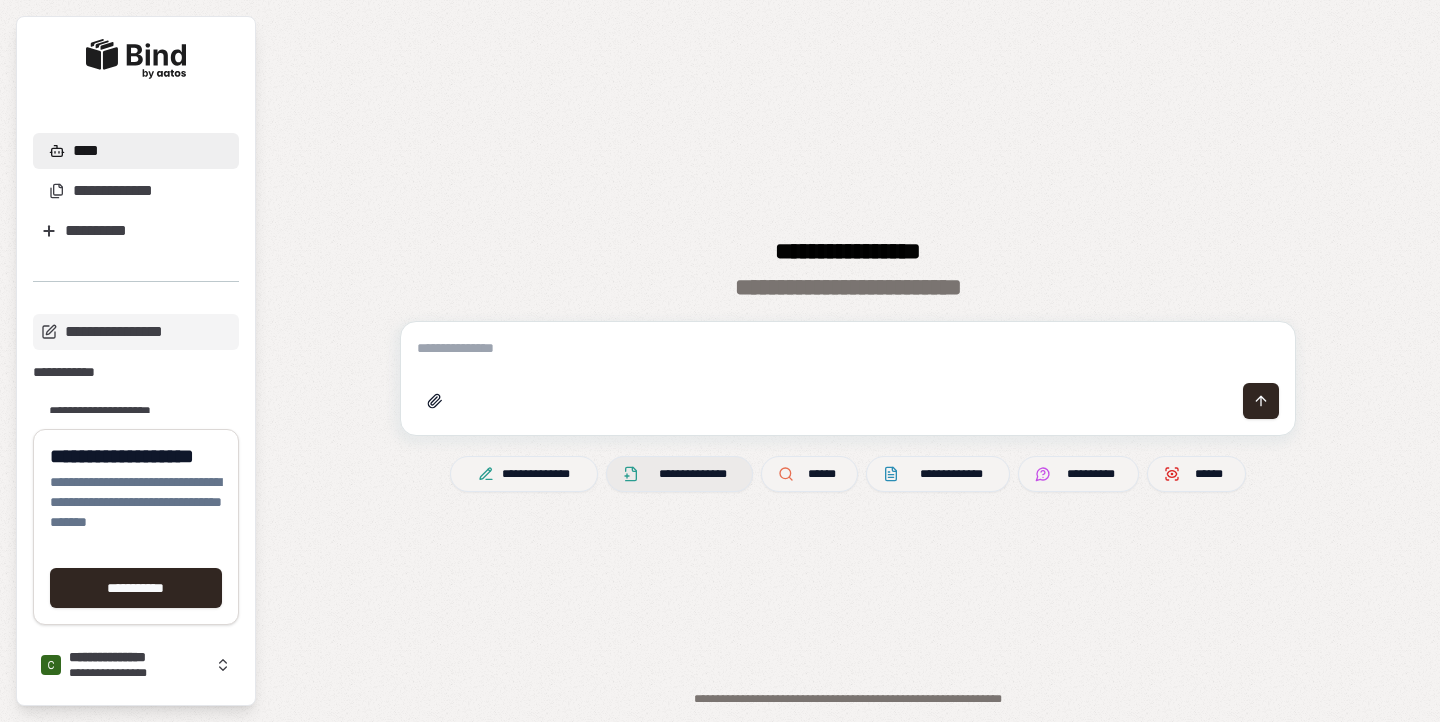 click on "**********" at bounding box center (692, 474) 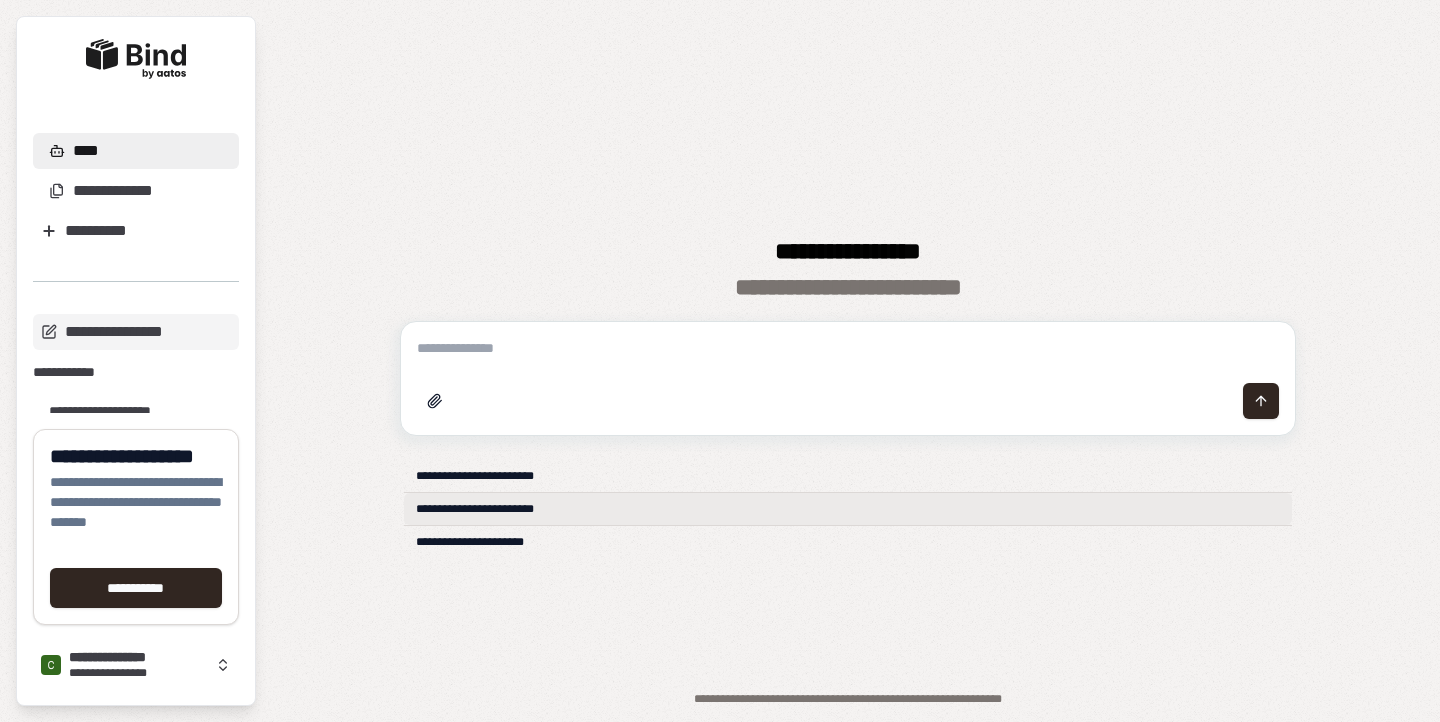click on "**********" at bounding box center (848, 509) 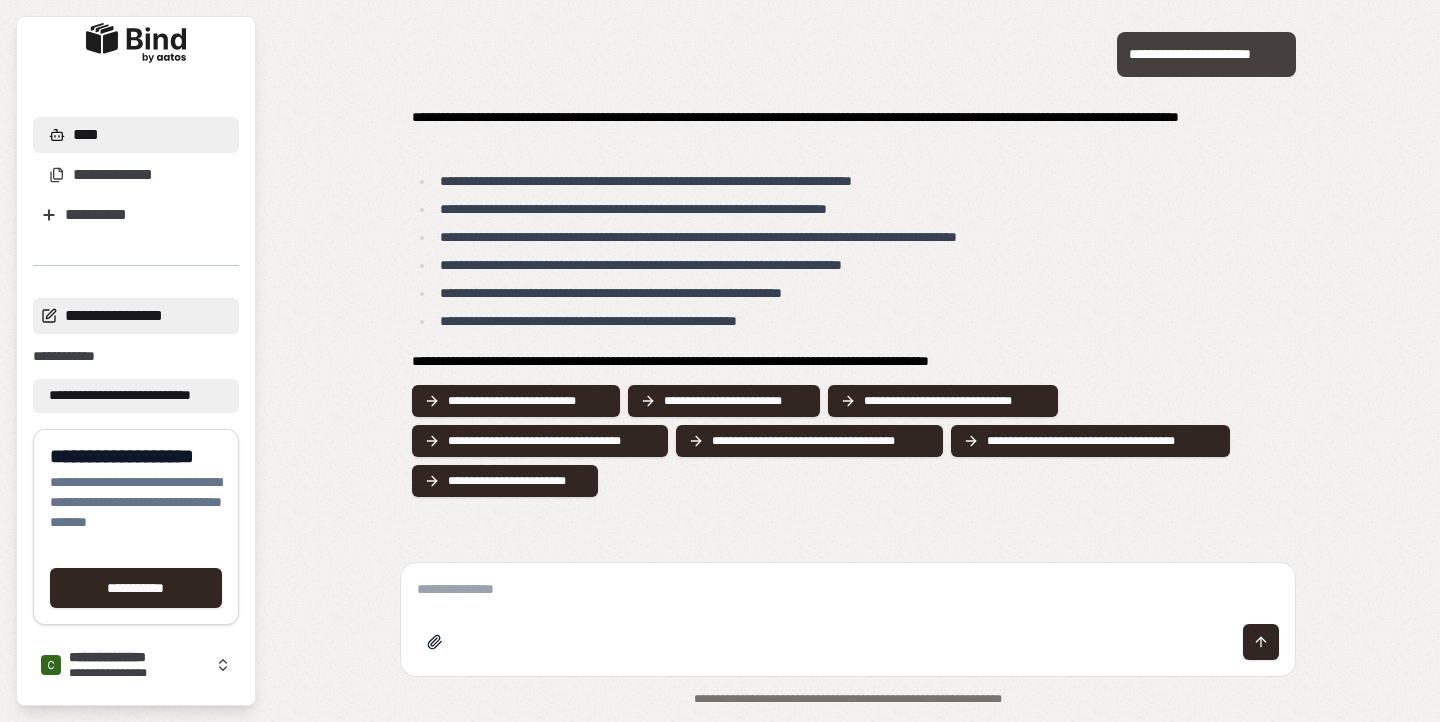 scroll, scrollTop: 0, scrollLeft: 0, axis: both 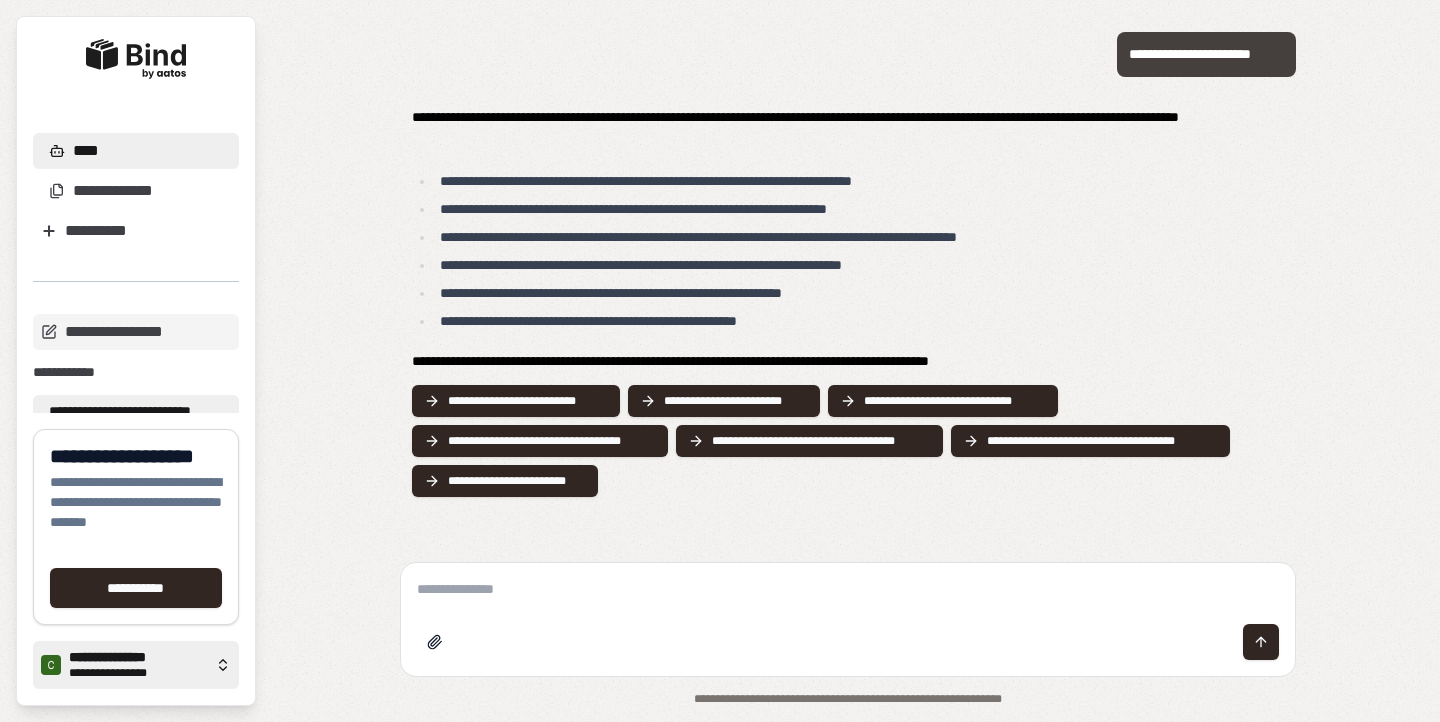 click 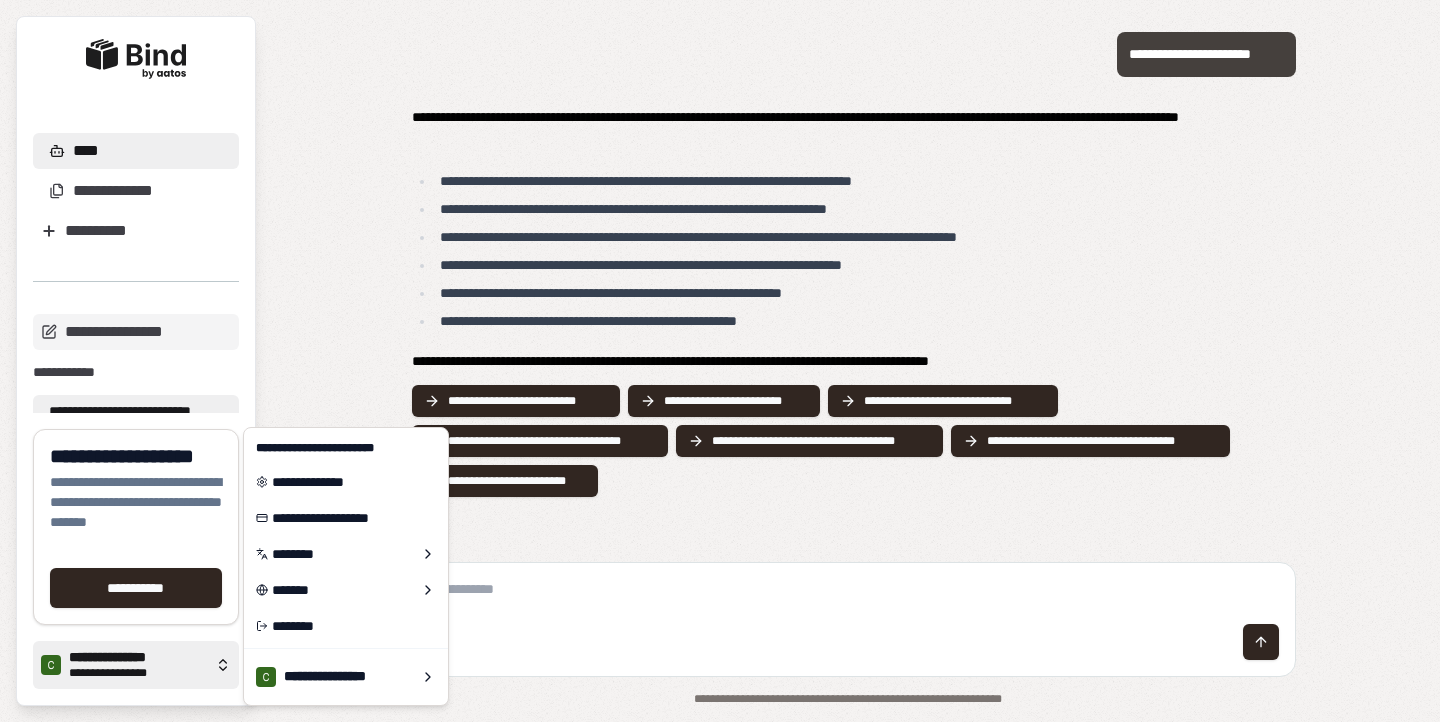 click 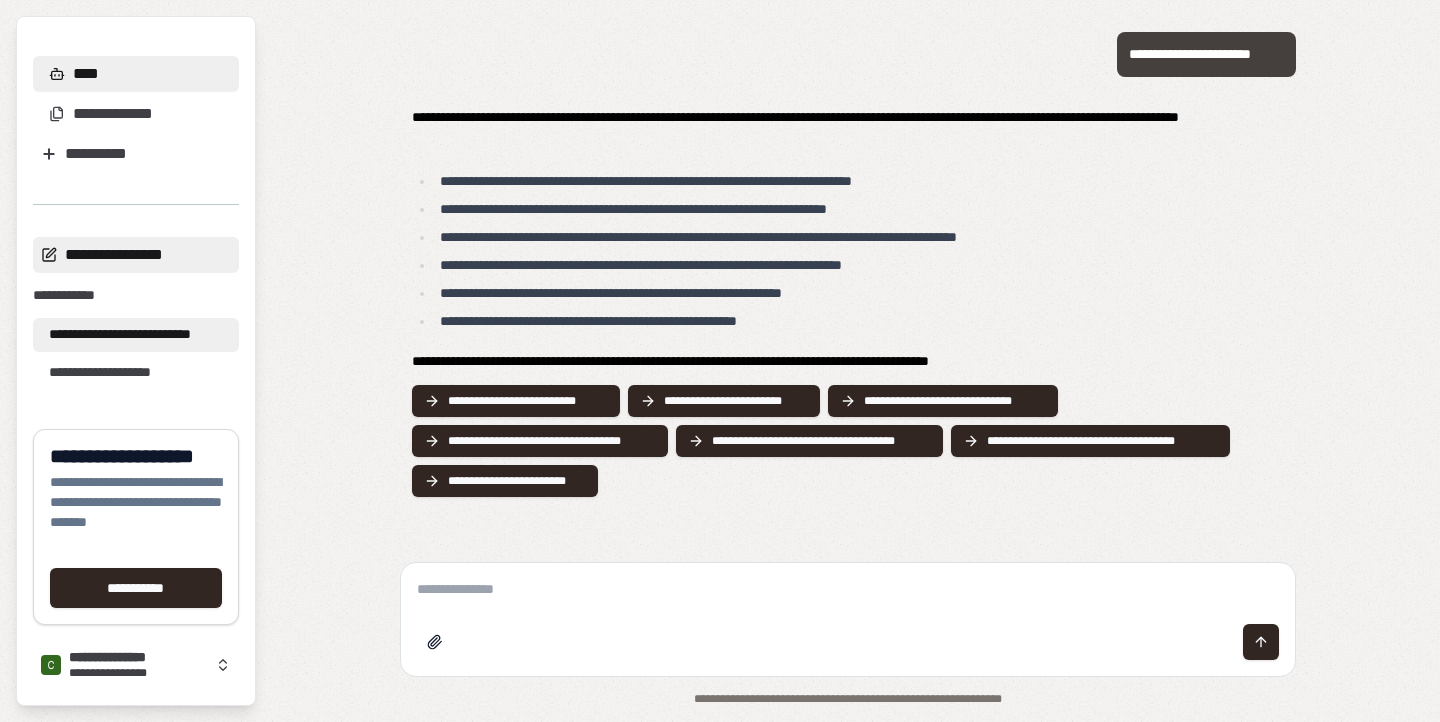 scroll, scrollTop: 0, scrollLeft: 0, axis: both 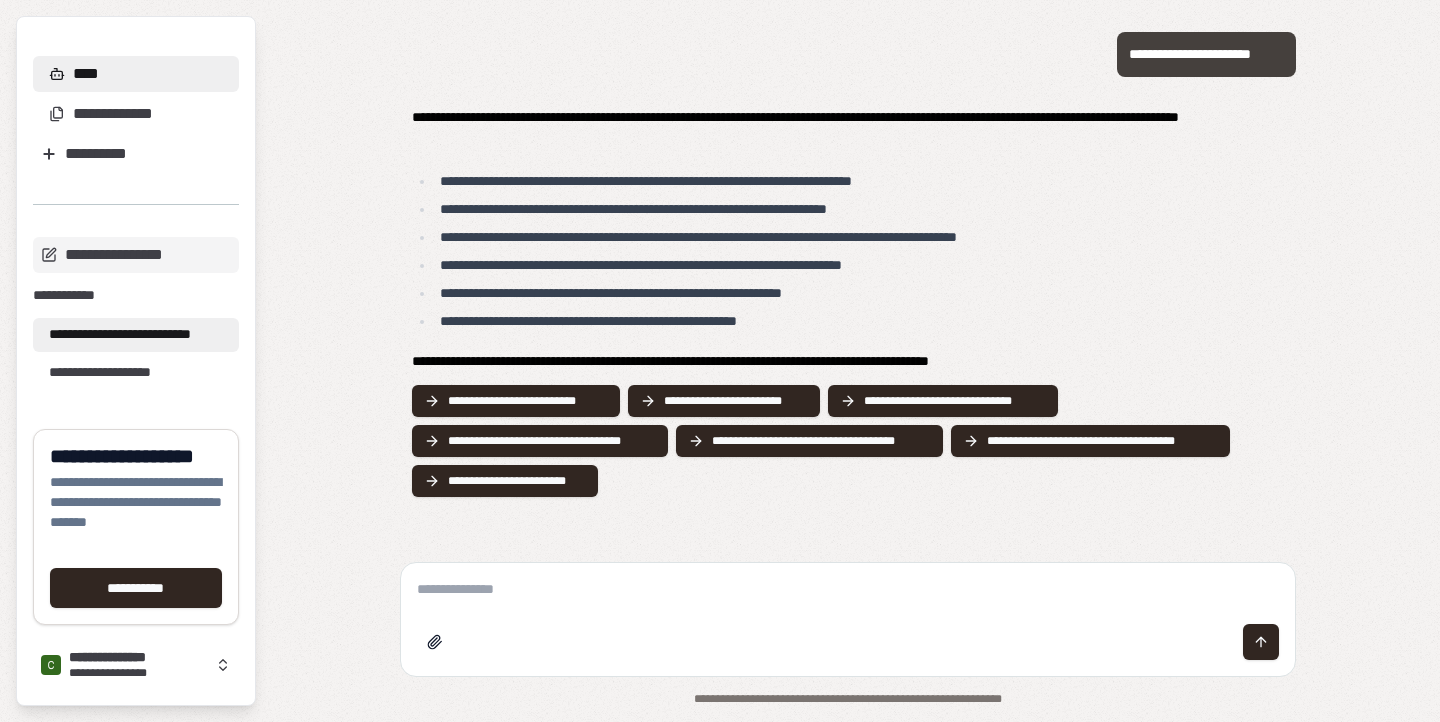 click on "**********" at bounding box center (136, 335) 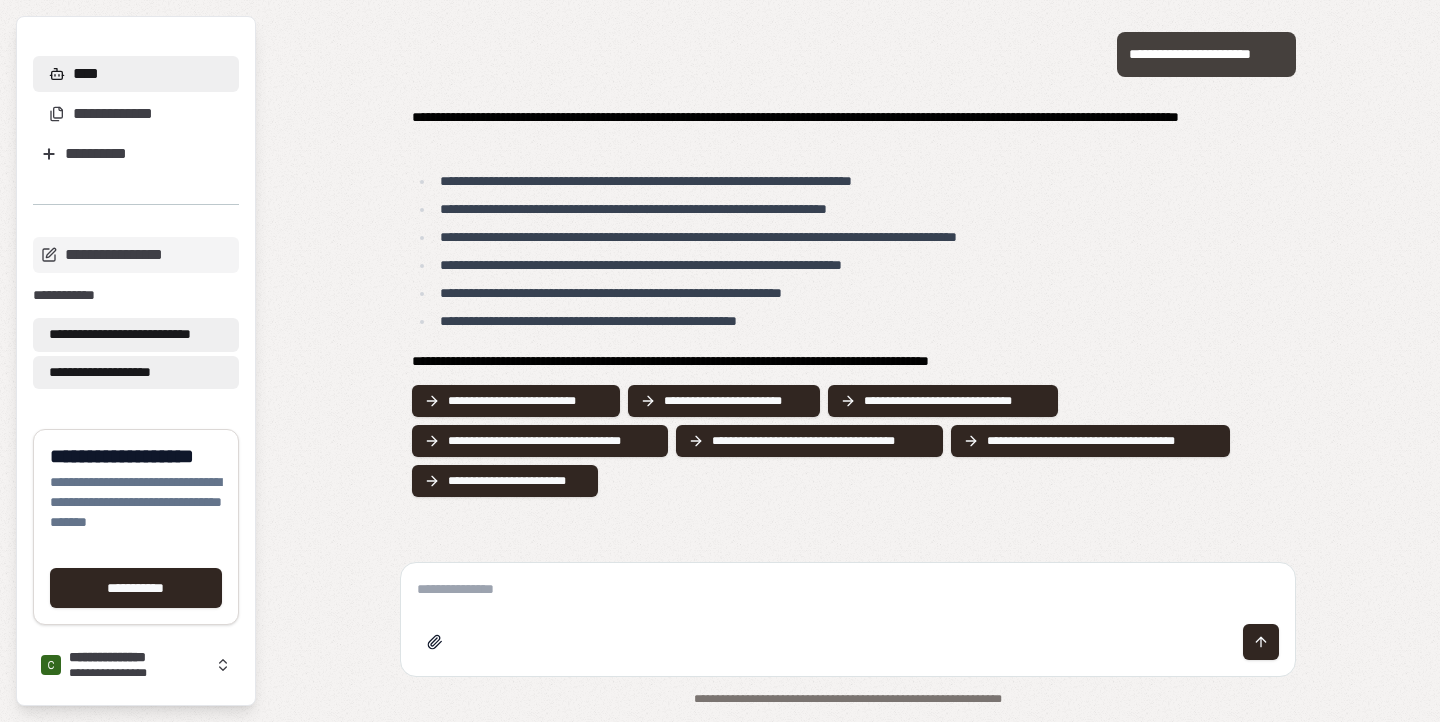 click on "**********" at bounding box center (120, 373) 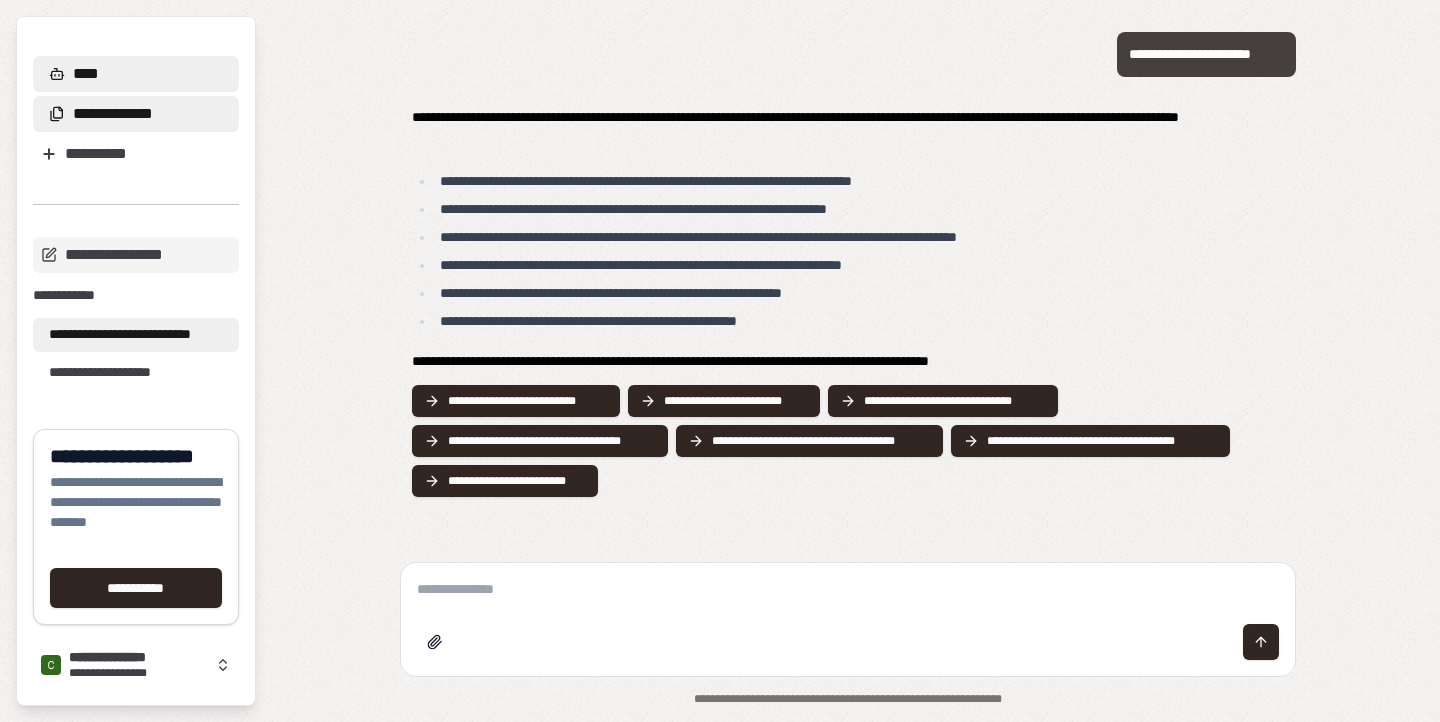 click on "**********" at bounding box center (113, 114) 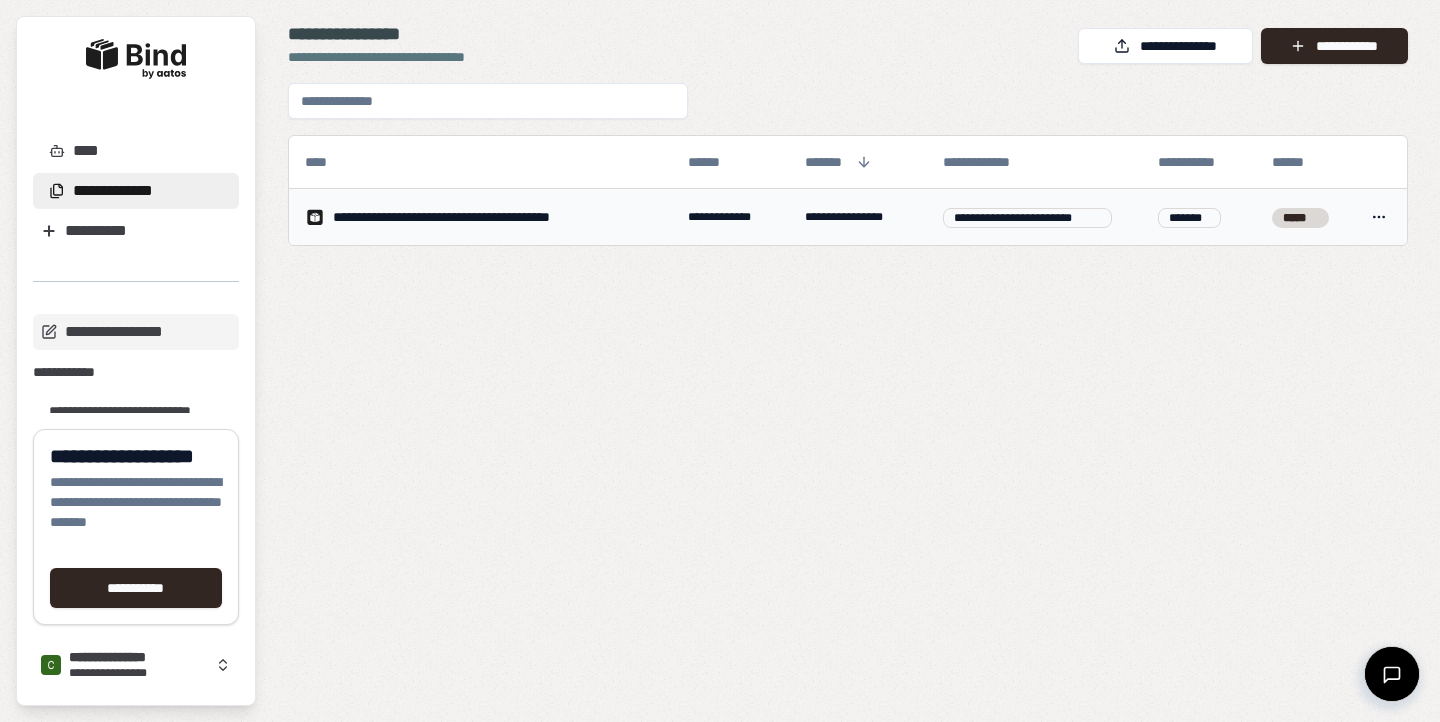 click on "[FIRST] [LAST] [STREET] [CITY], [STATE] [ZIP] [COUNTRY] [EMAIL] [PHONE] [DOB] [GENDER] [NATIONALITY] [PASSPORT] [DRIVERSLICENSE] [CREDITCARD]" at bounding box center (720, 361) 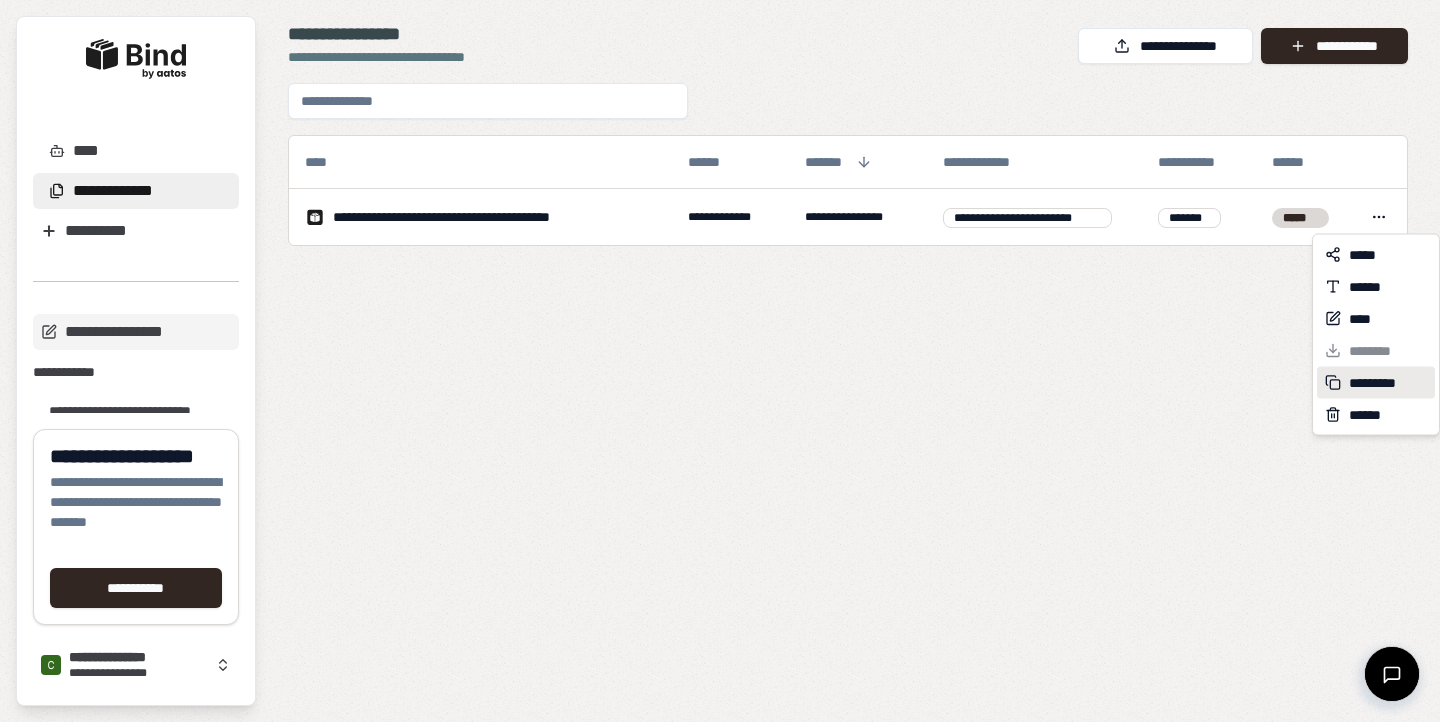 click on "*********" at bounding box center (1376, 383) 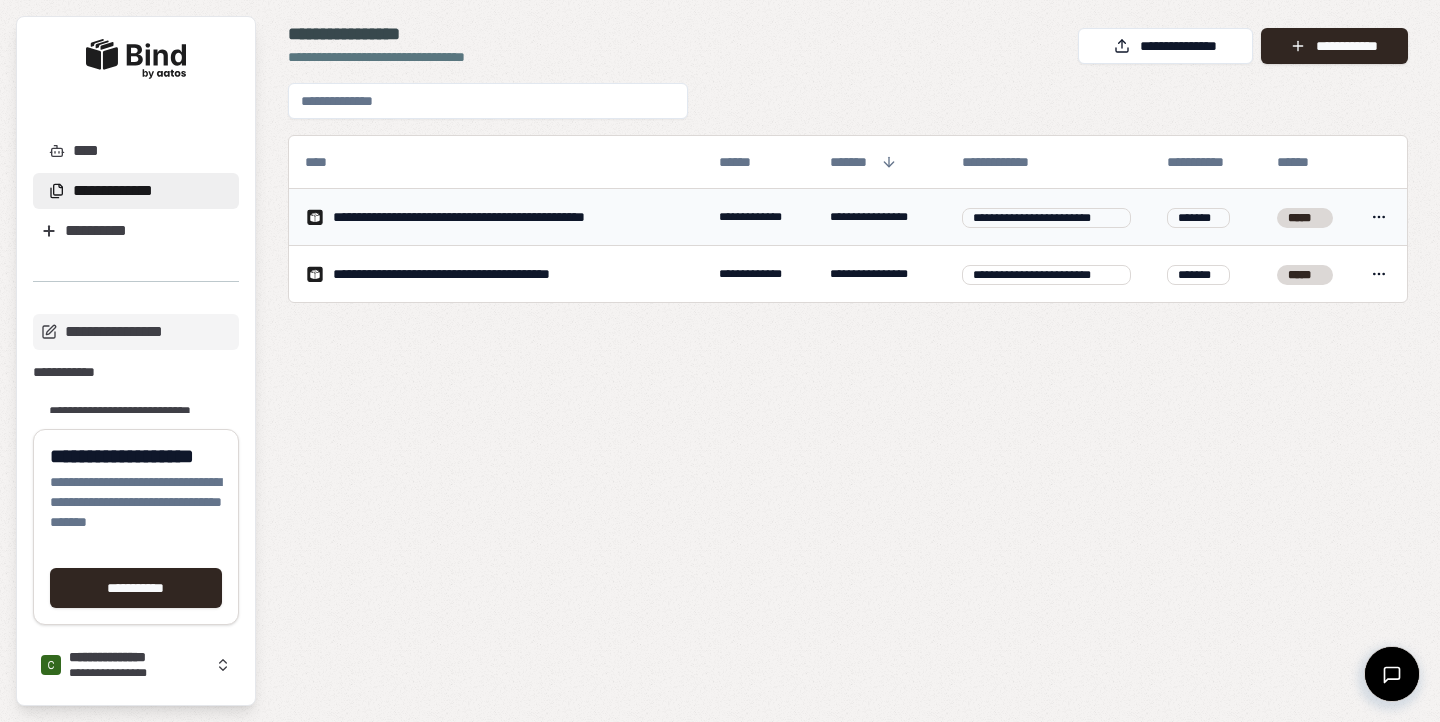 click on "**********" at bounding box center [505, 217] 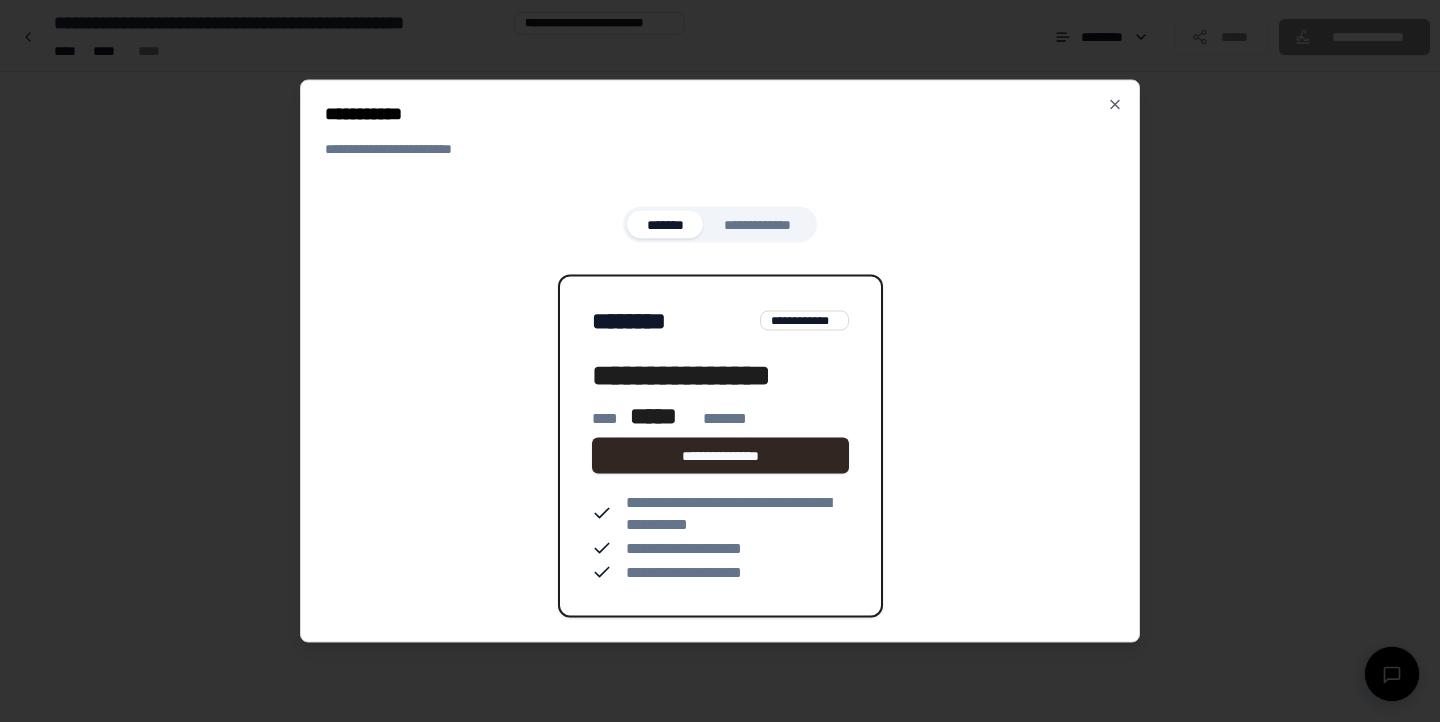 click on "****** ** ** **" at bounding box center (758, 225) 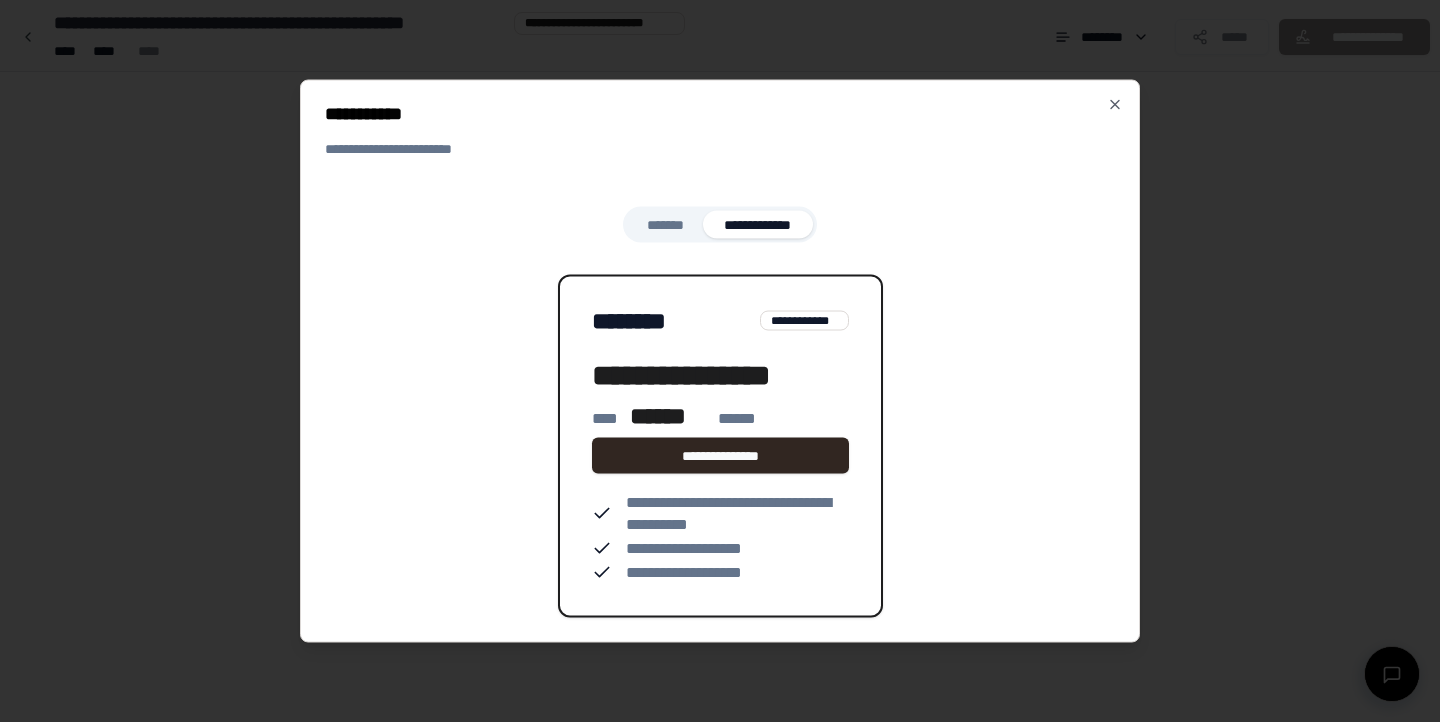 click on "*******" at bounding box center [665, 225] 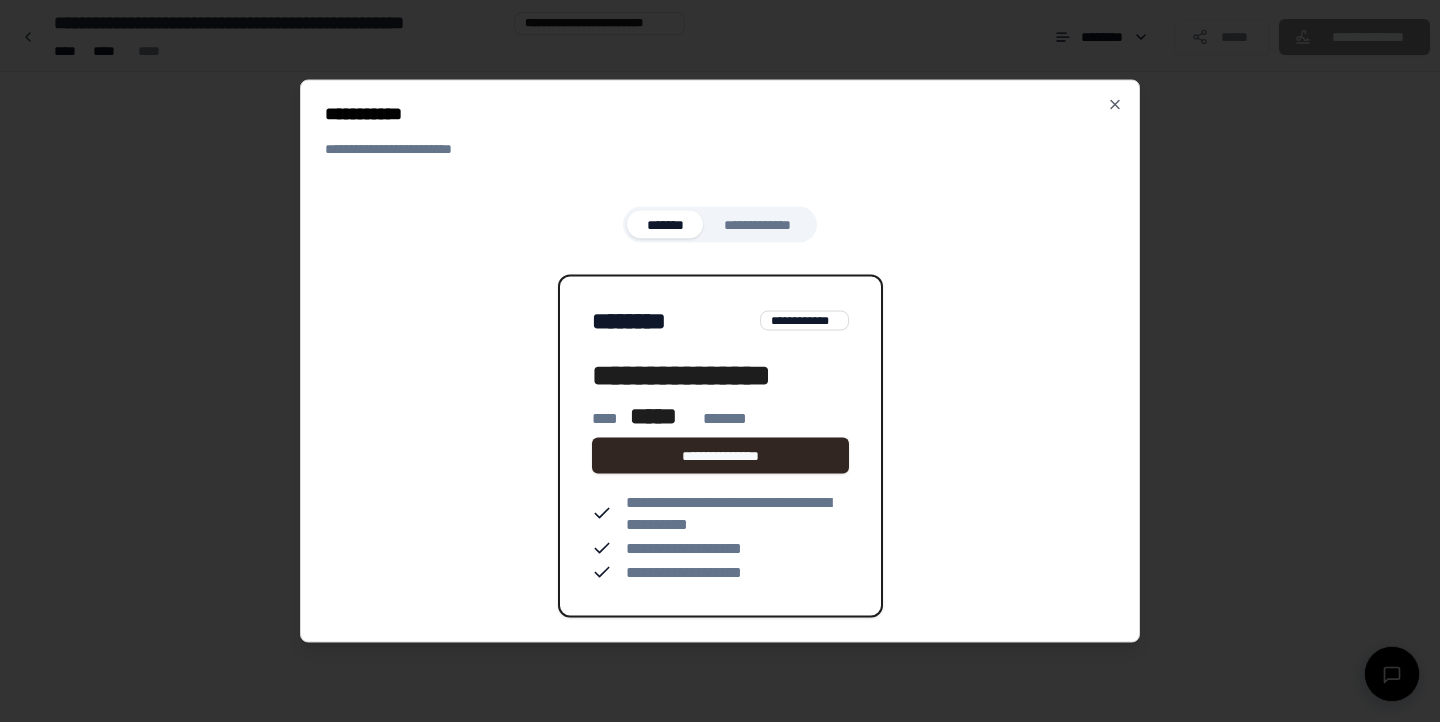 click on "****** ** ** **" at bounding box center [758, 225] 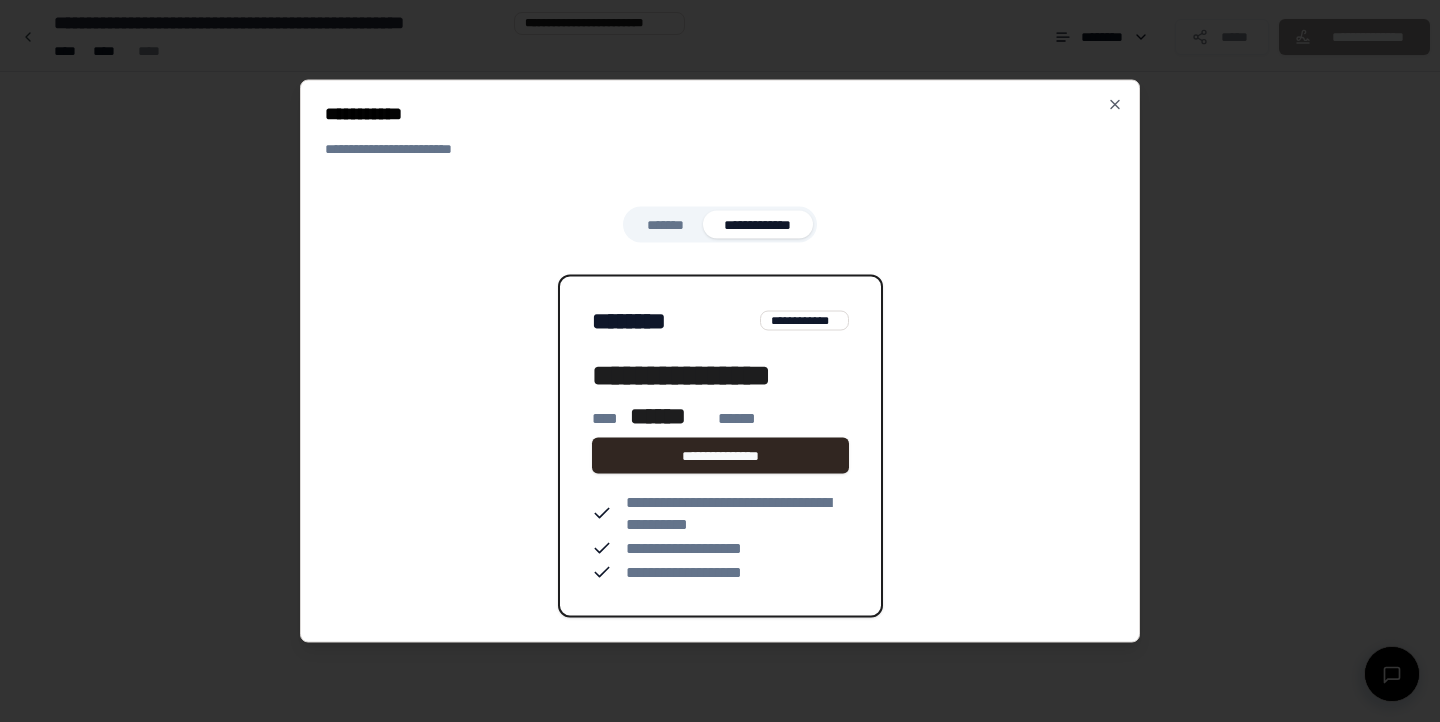 click on "*******" at bounding box center (665, 225) 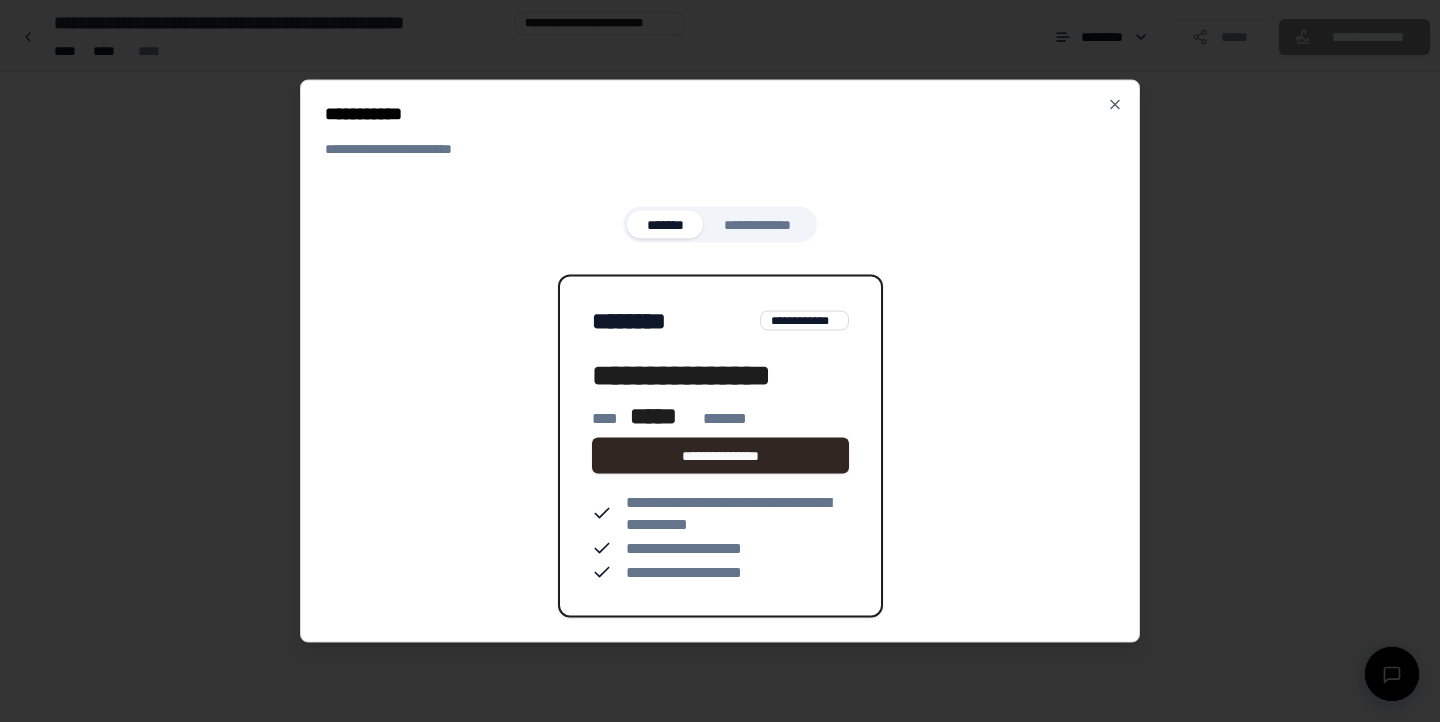 click on "****** ** ** **" at bounding box center (758, 225) 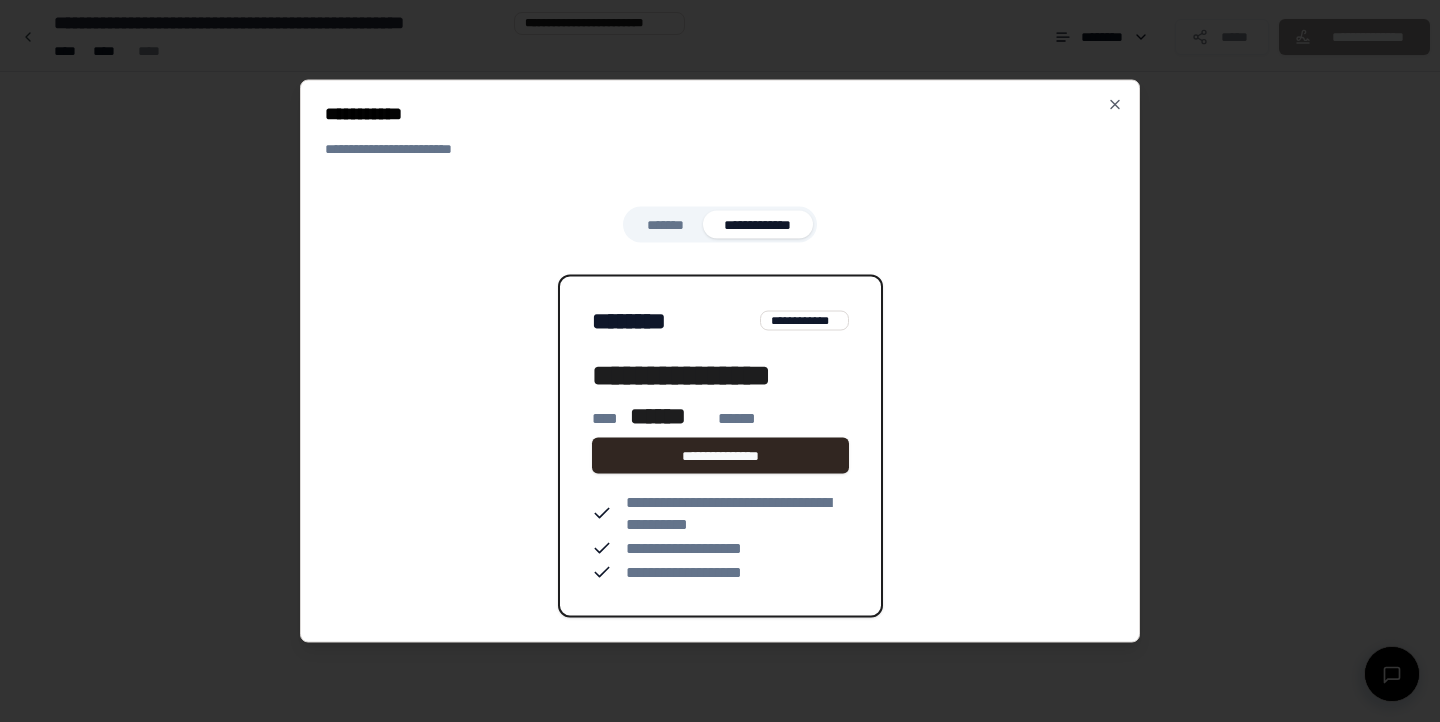 click on "[FIRST] [LAST] [STREET] [CITY], [STATE] [ZIP] [COUNTRY] [EMAIL] [PHONE] [DOB] [GENDER] [NATIONALITY] [PASSPORT] [DRIVERSLICENSE] [CREDITCARD]" at bounding box center [720, 361] 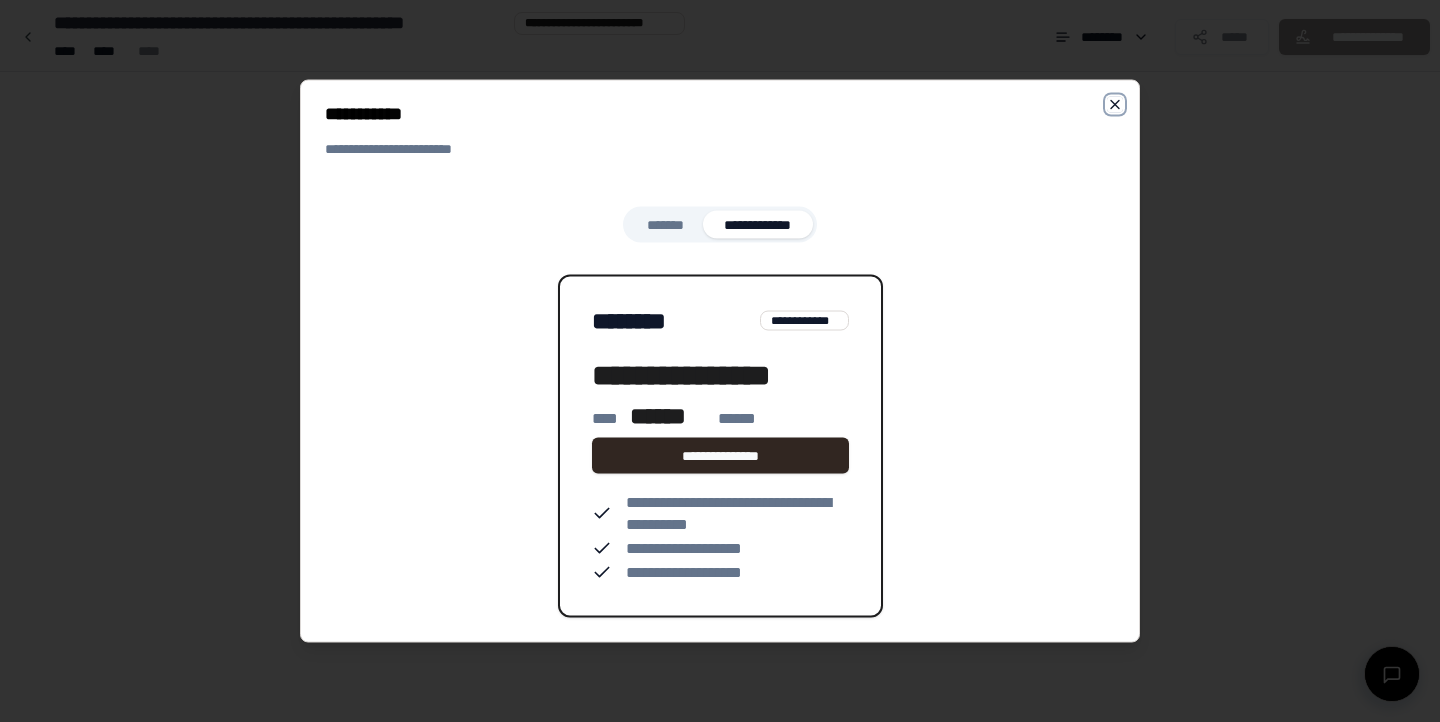 click 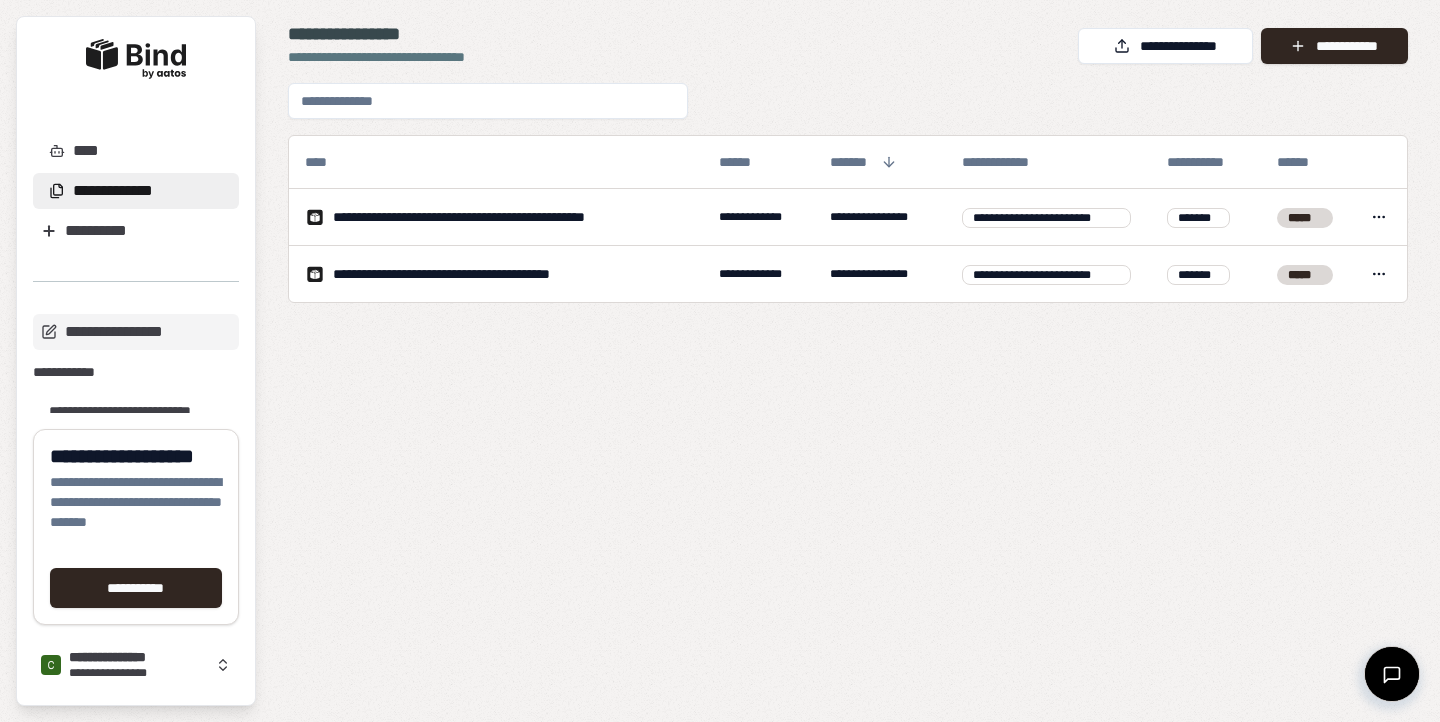 click at bounding box center (136, 59) 